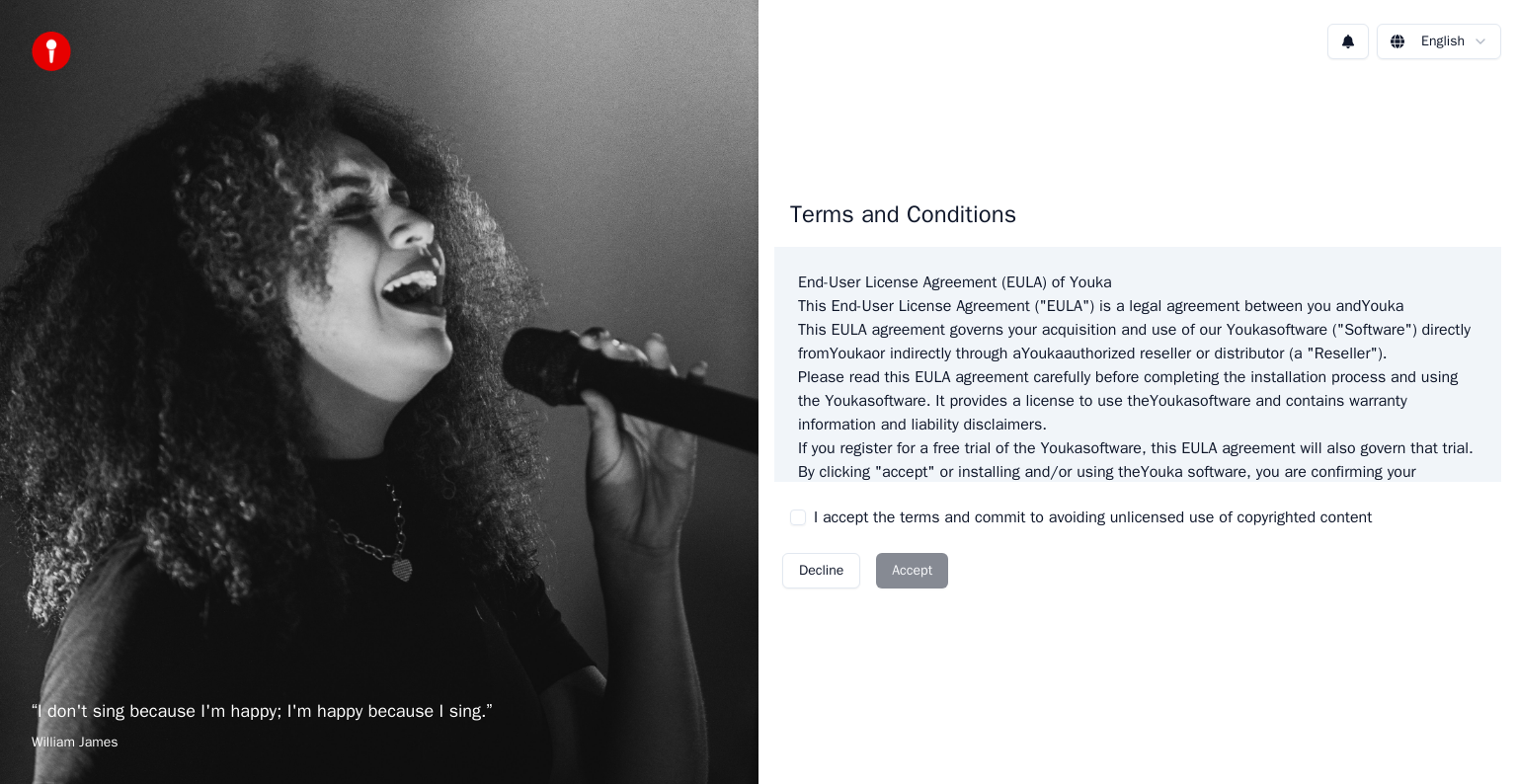 scroll, scrollTop: 0, scrollLeft: 0, axis: both 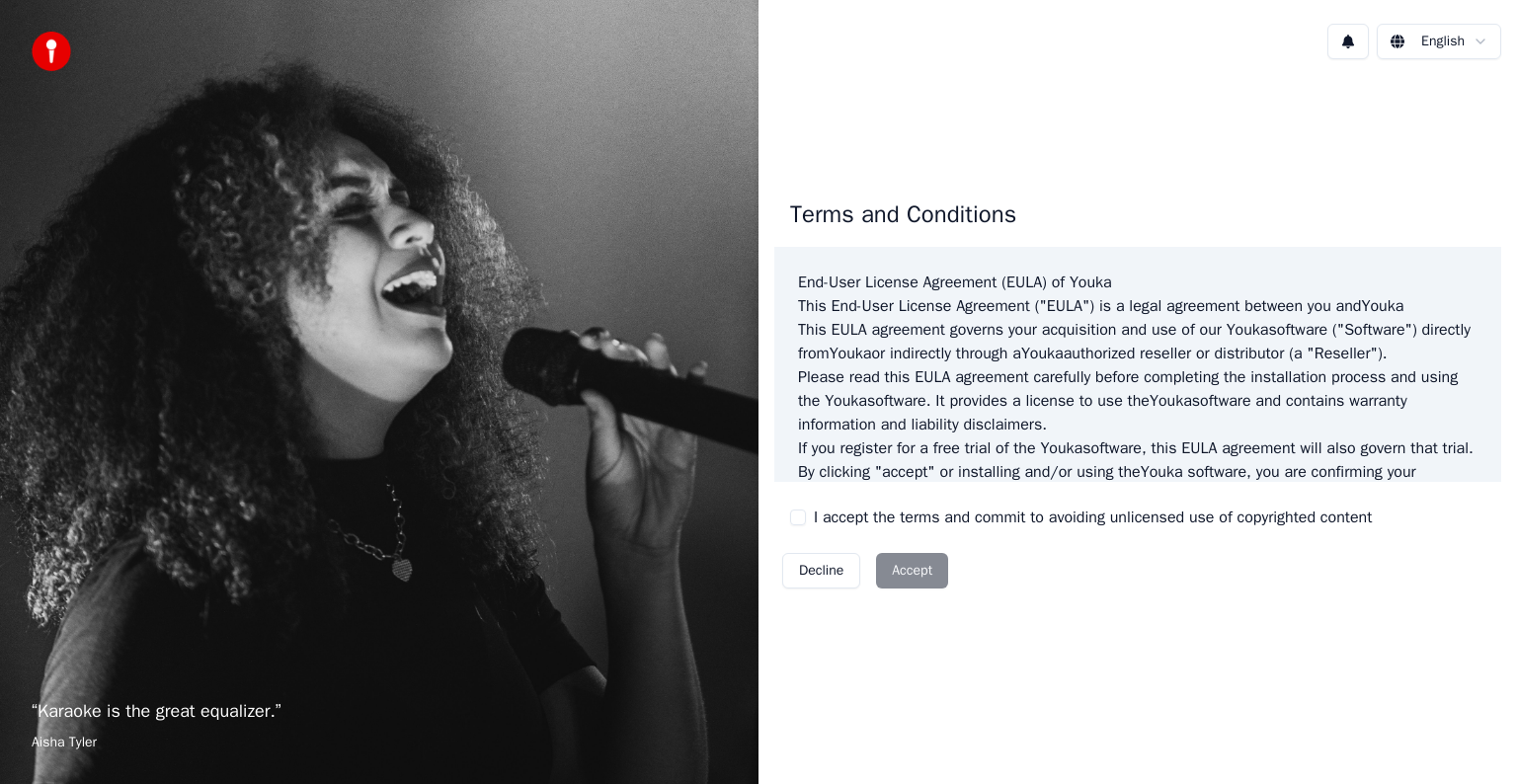 click on "I accept the terms and commit to avoiding unlicensed use of copyrighted content" at bounding box center (798, 517) 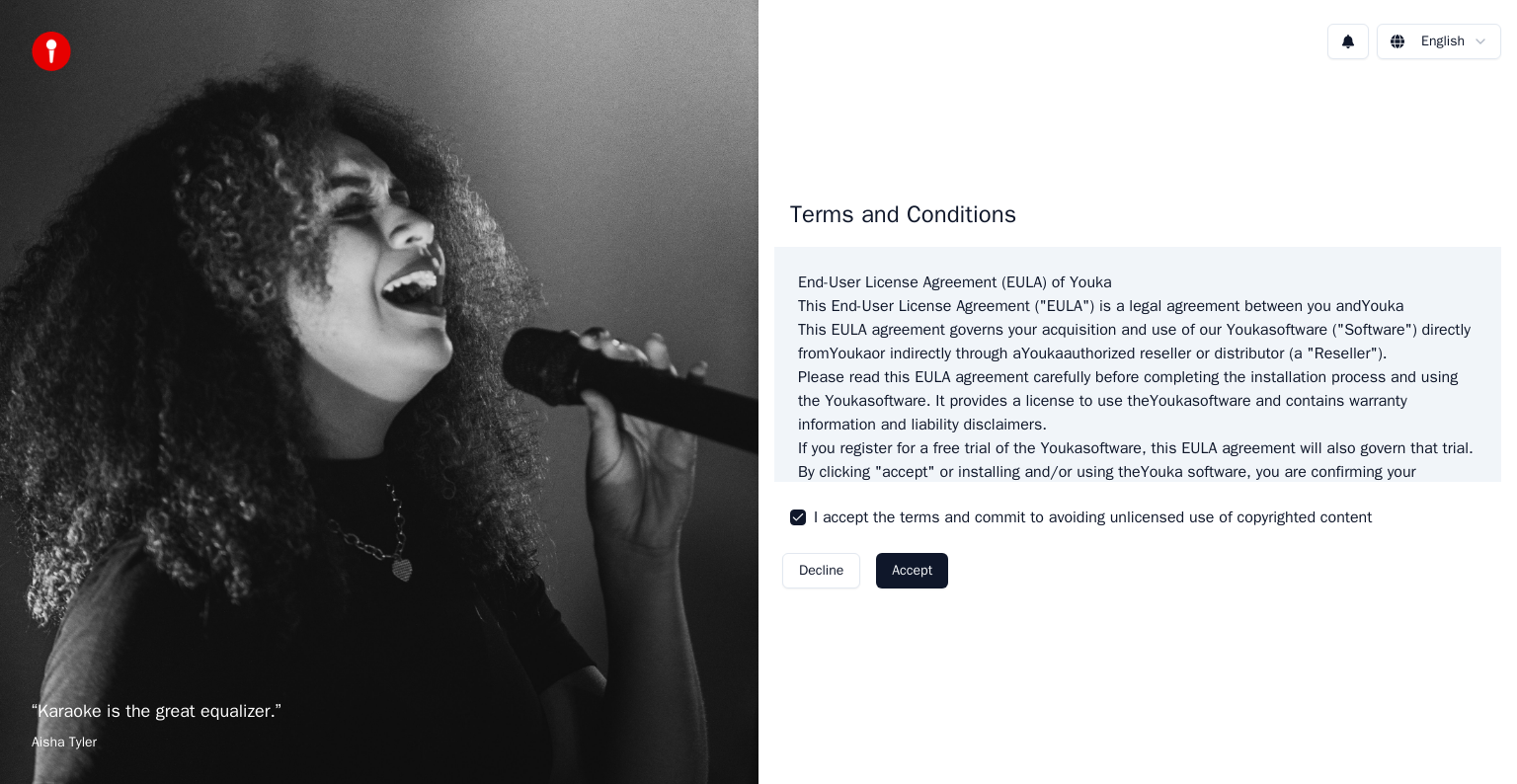 click on "Accept" at bounding box center (912, 571) 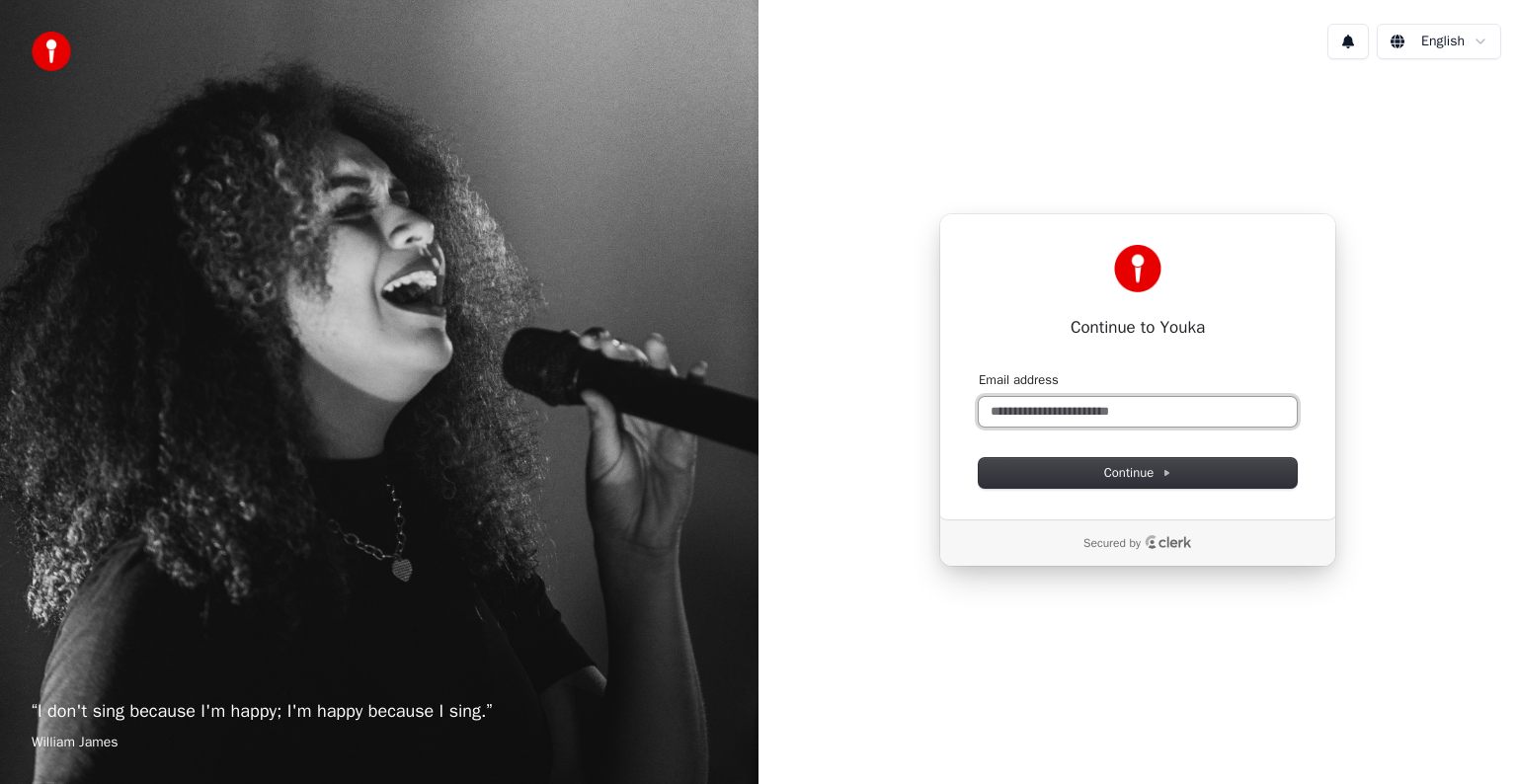 click on "Email address" at bounding box center [1138, 412] 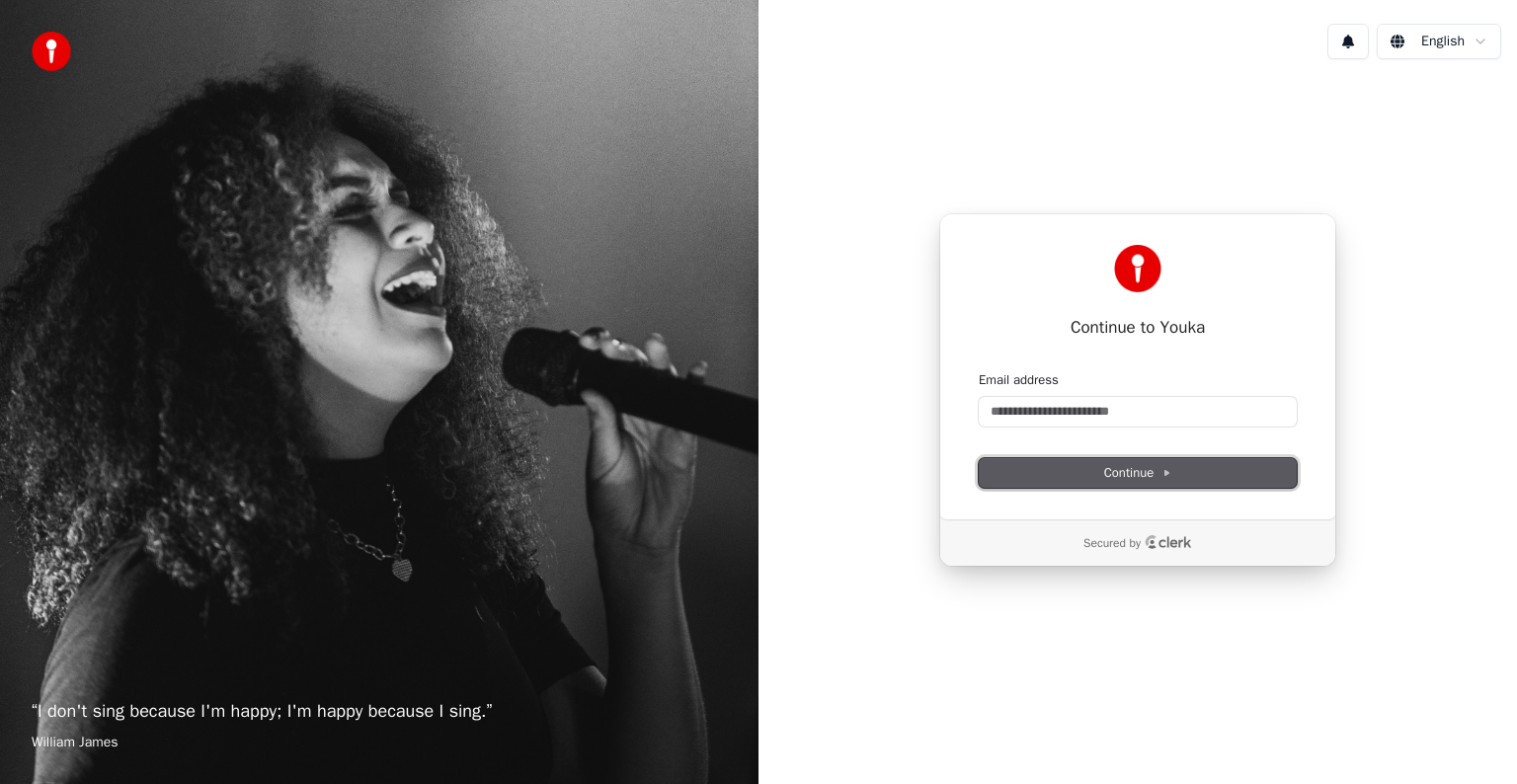 click on "Continue" at bounding box center (1138, 473) 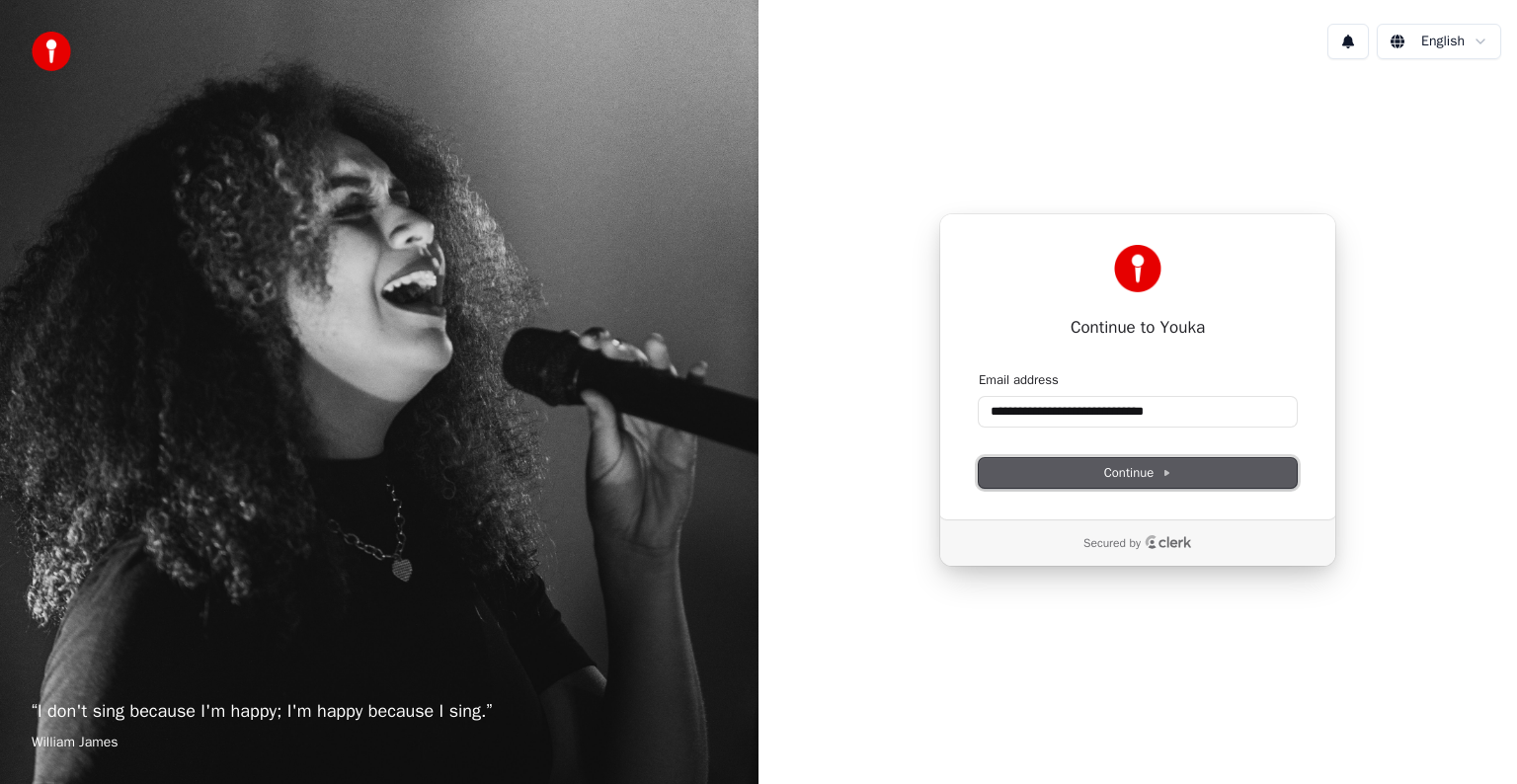 click on "Continue" at bounding box center [1138, 473] 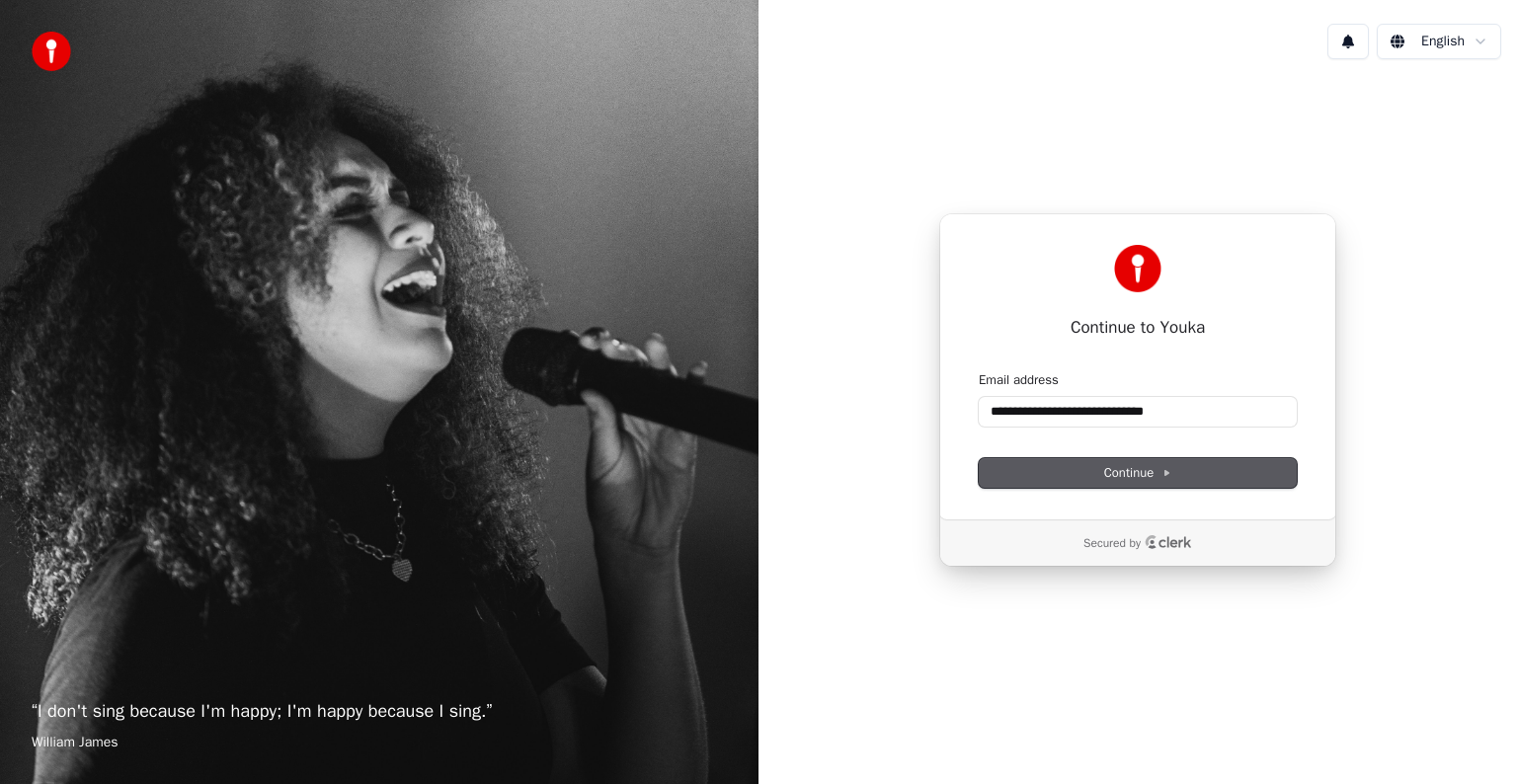 type on "**********" 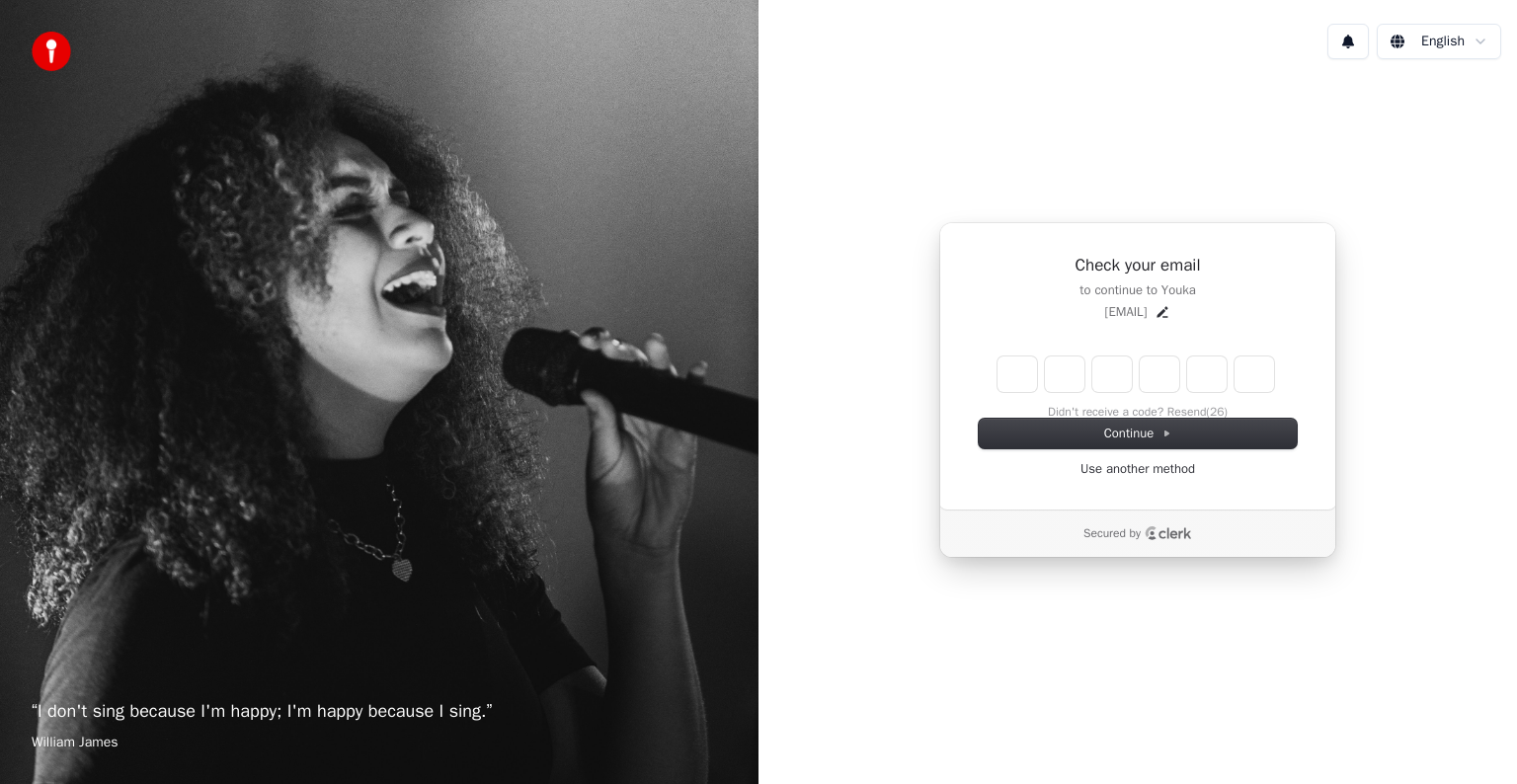 type on "*" 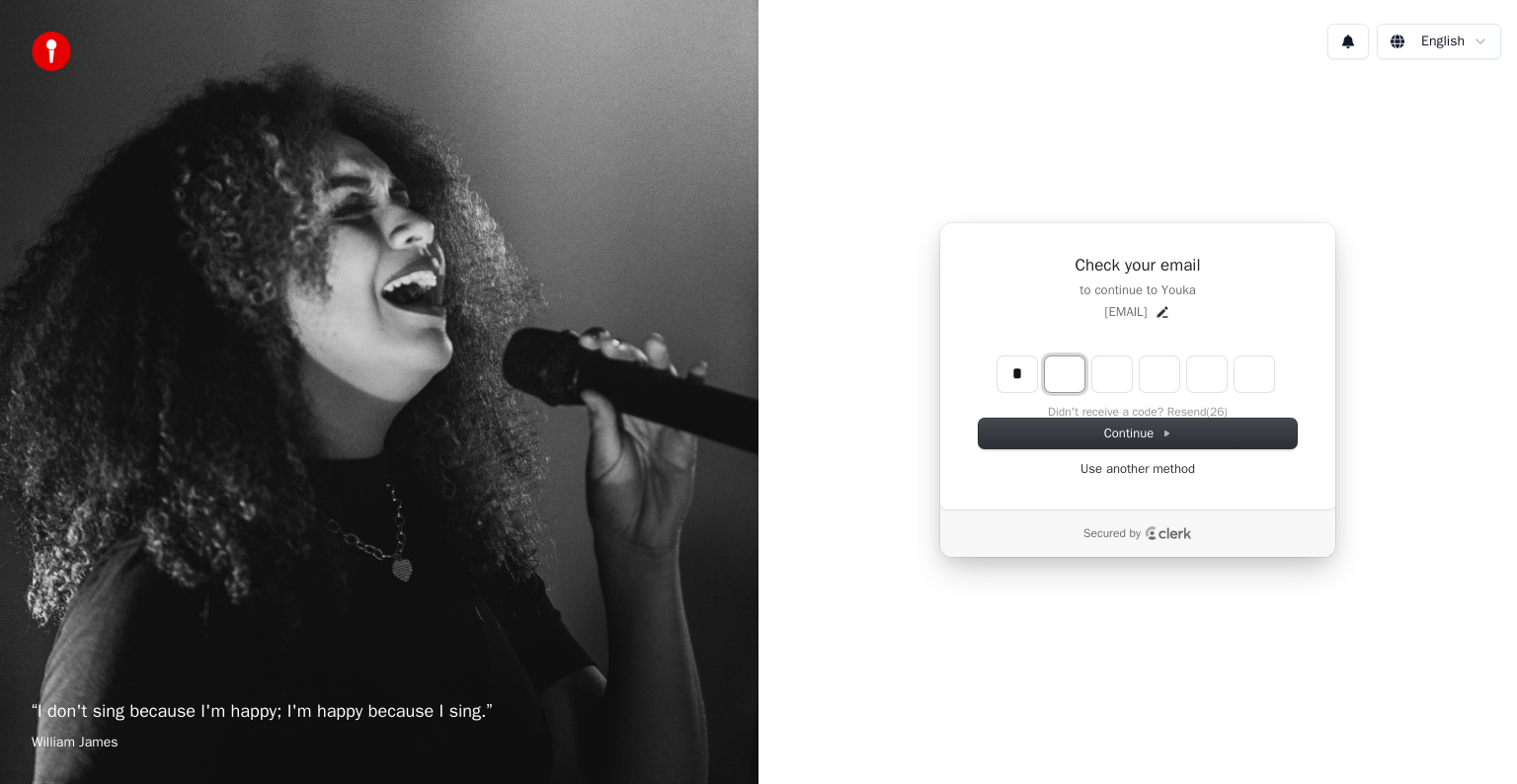 type on "*" 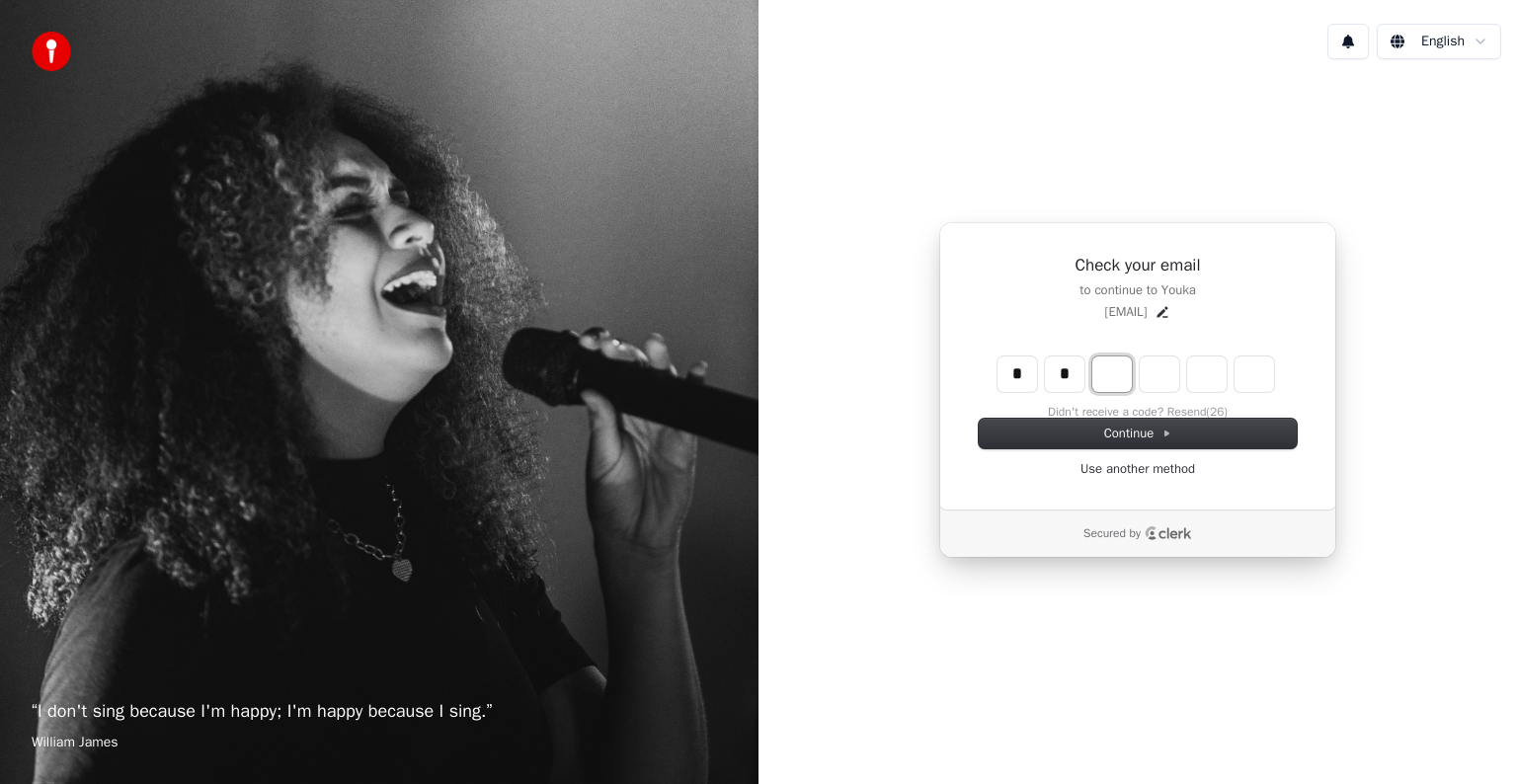 type on "**" 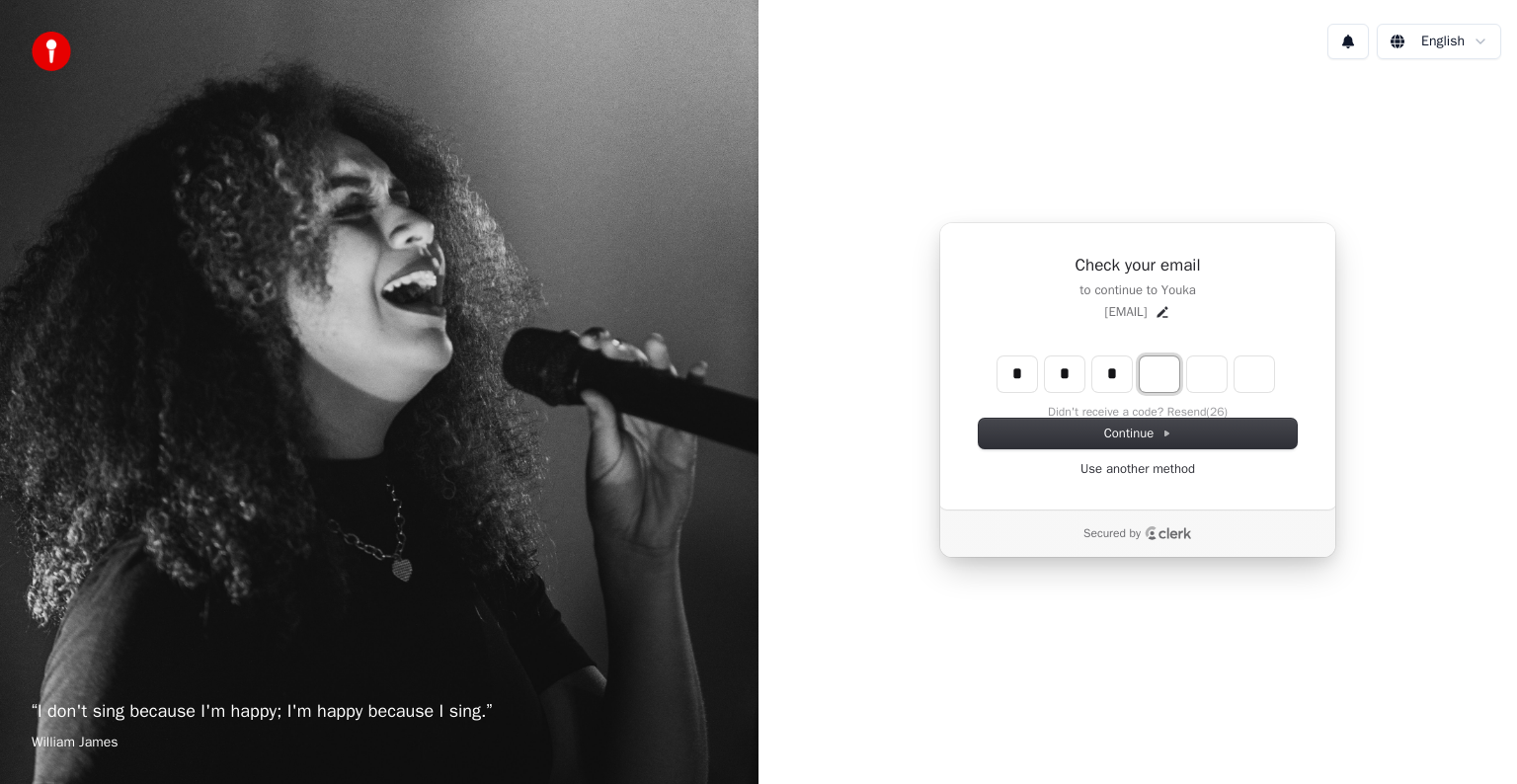 type on "***" 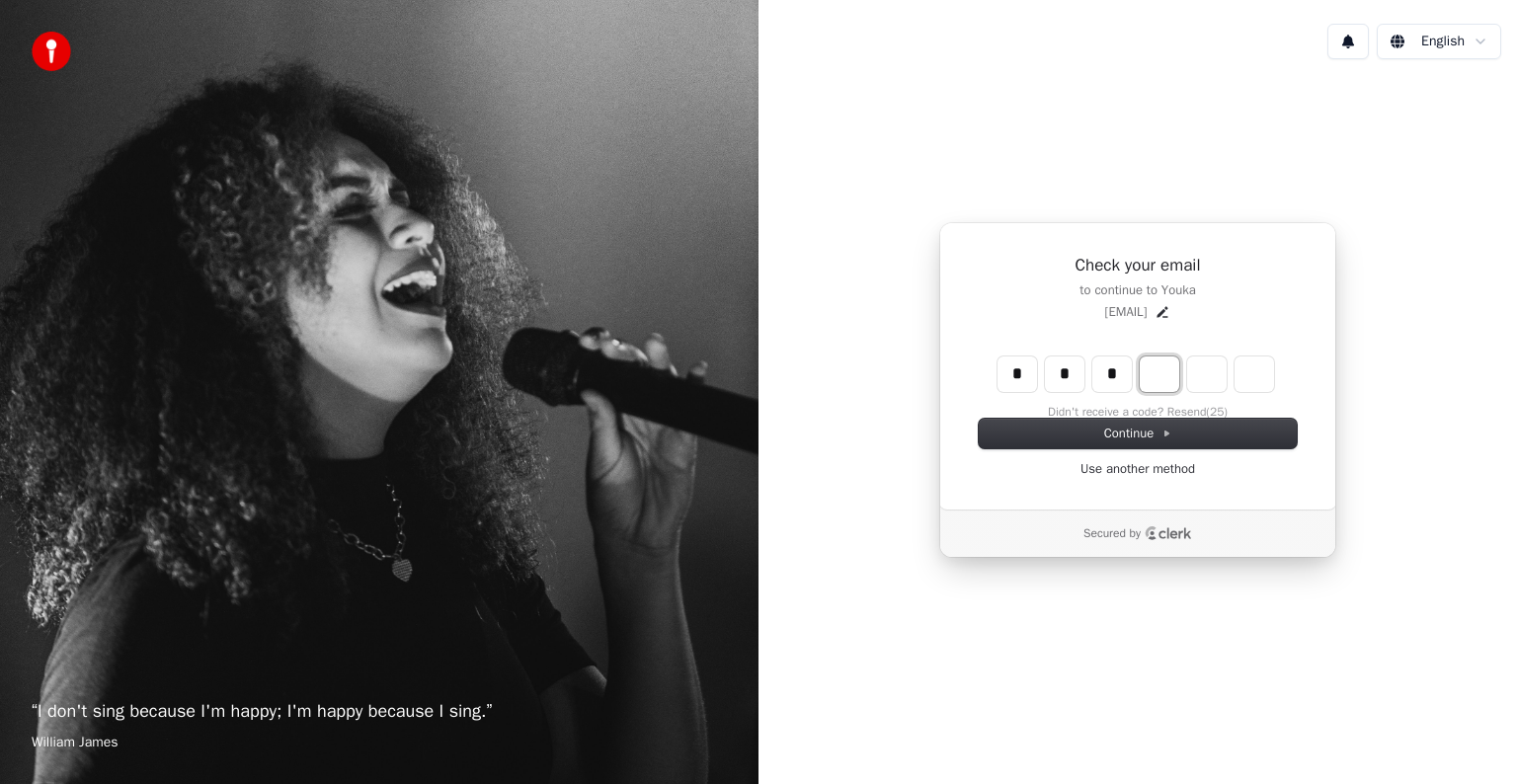 type on "*" 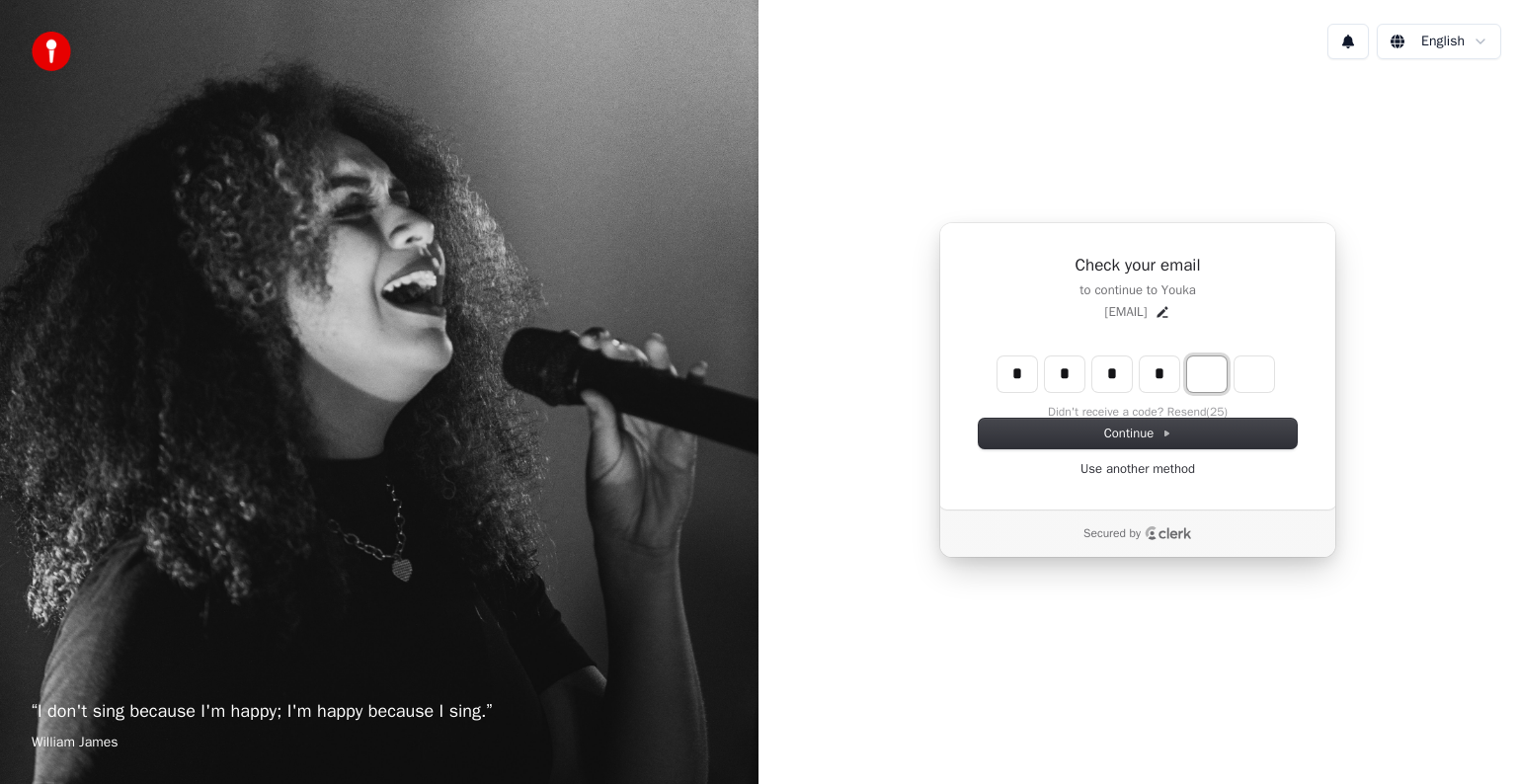 type on "****" 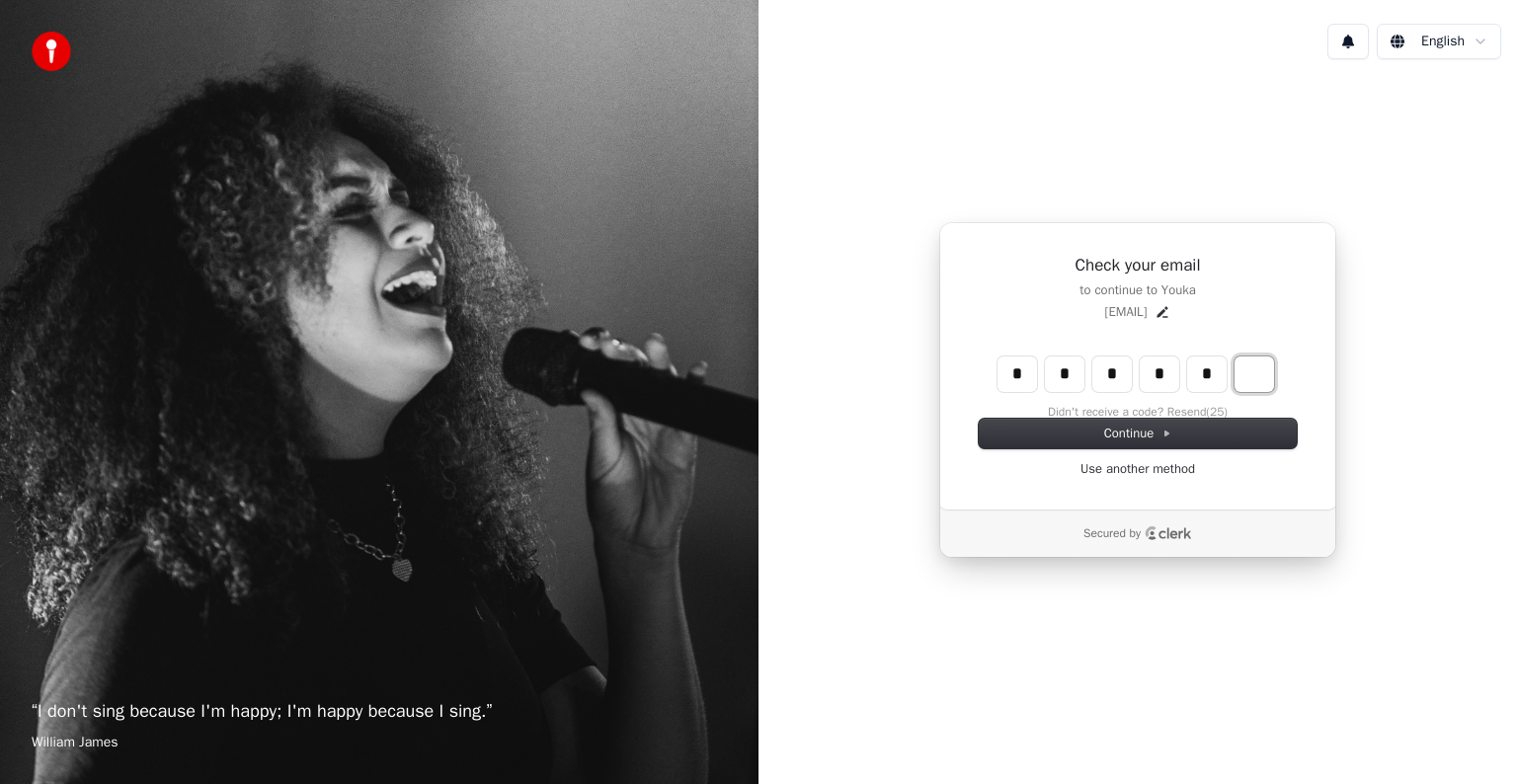 type on "******" 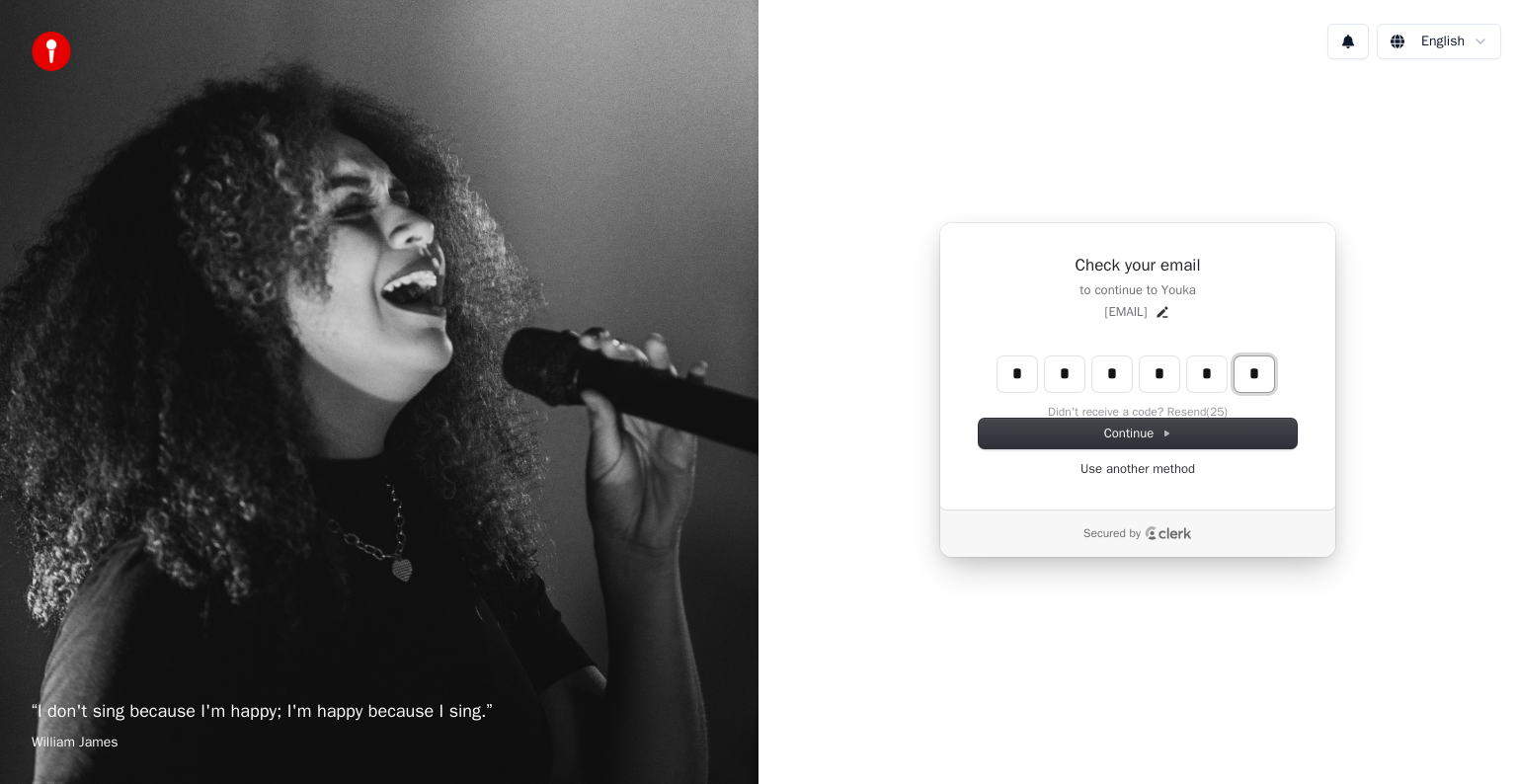 type on "*" 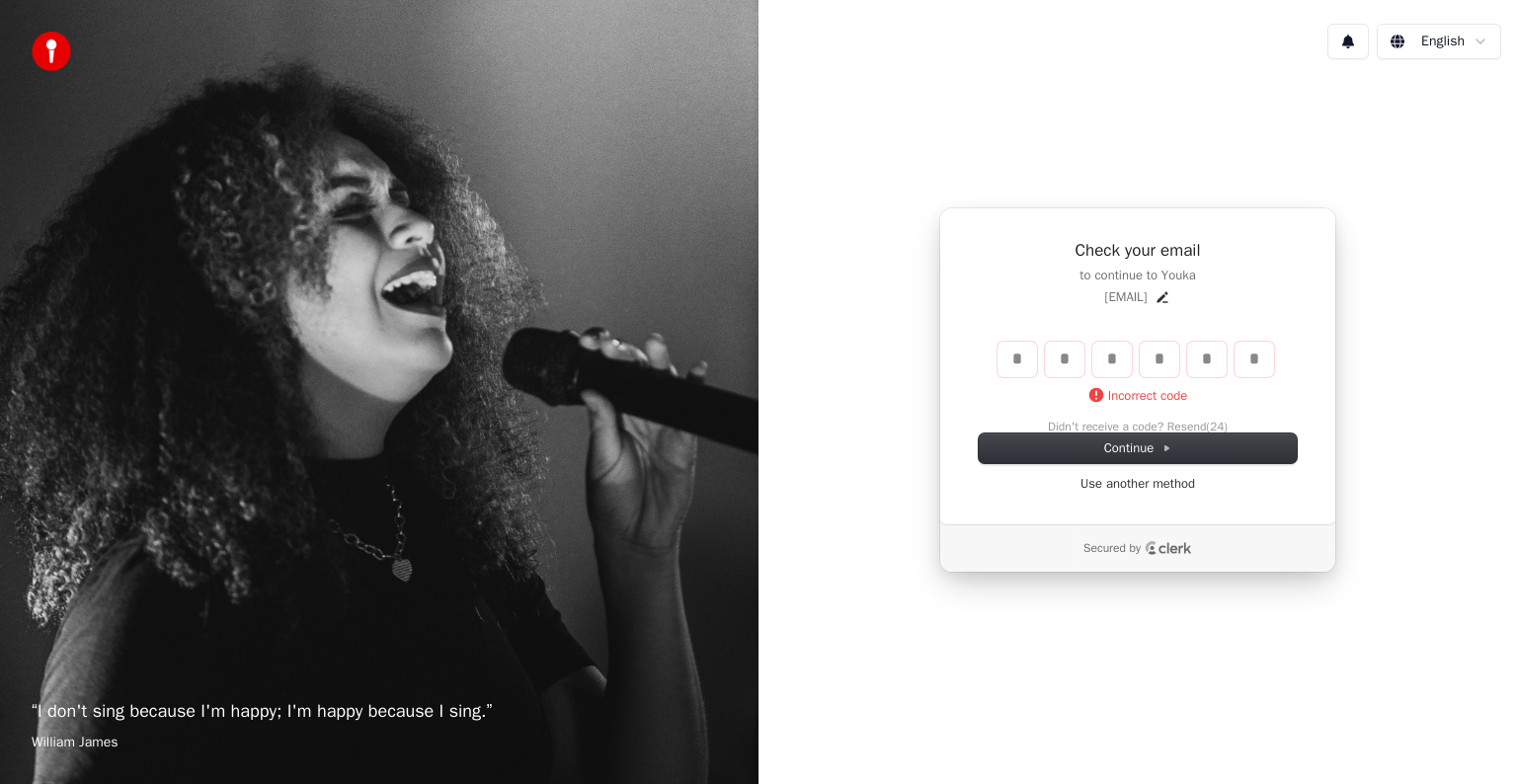 type 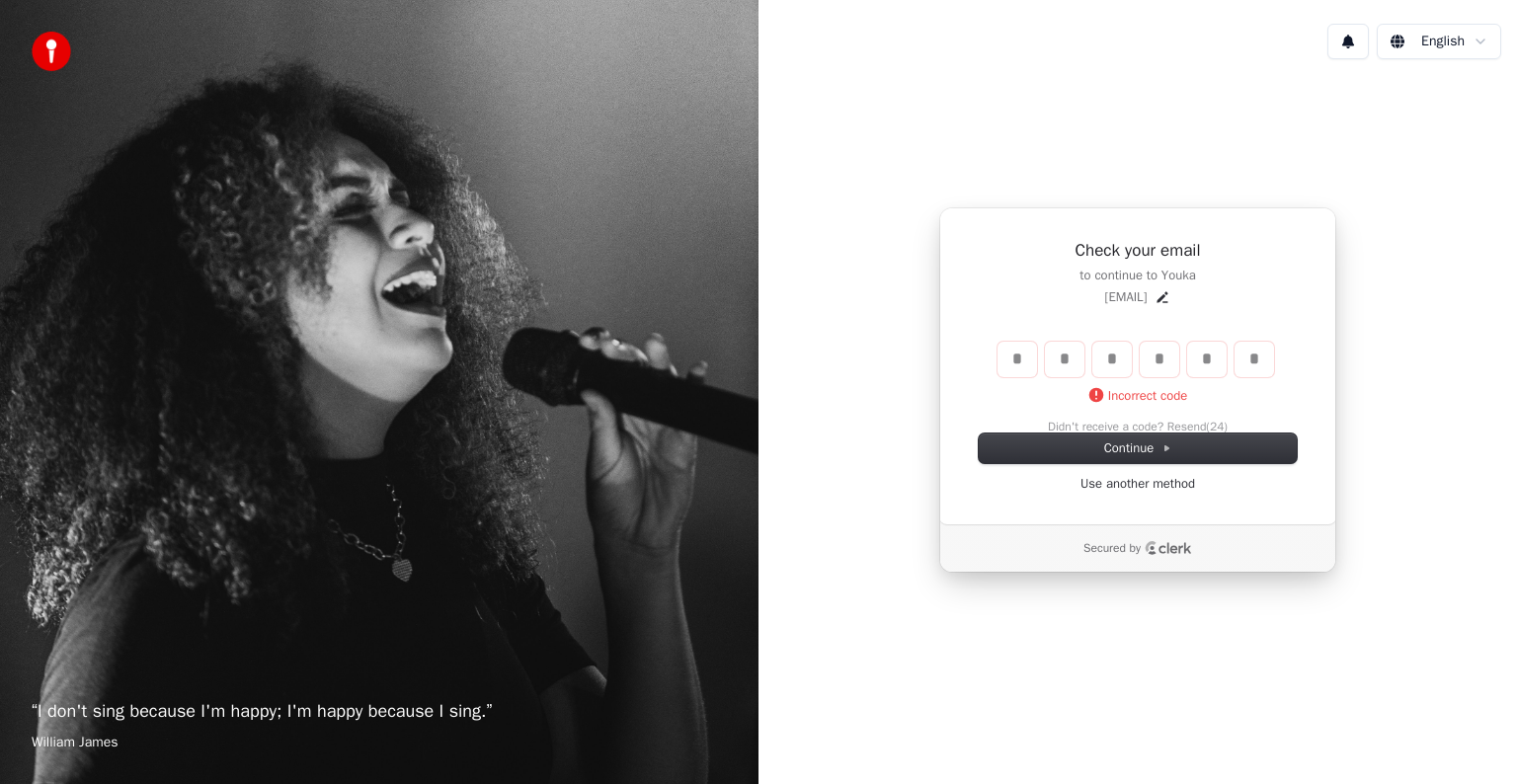 type 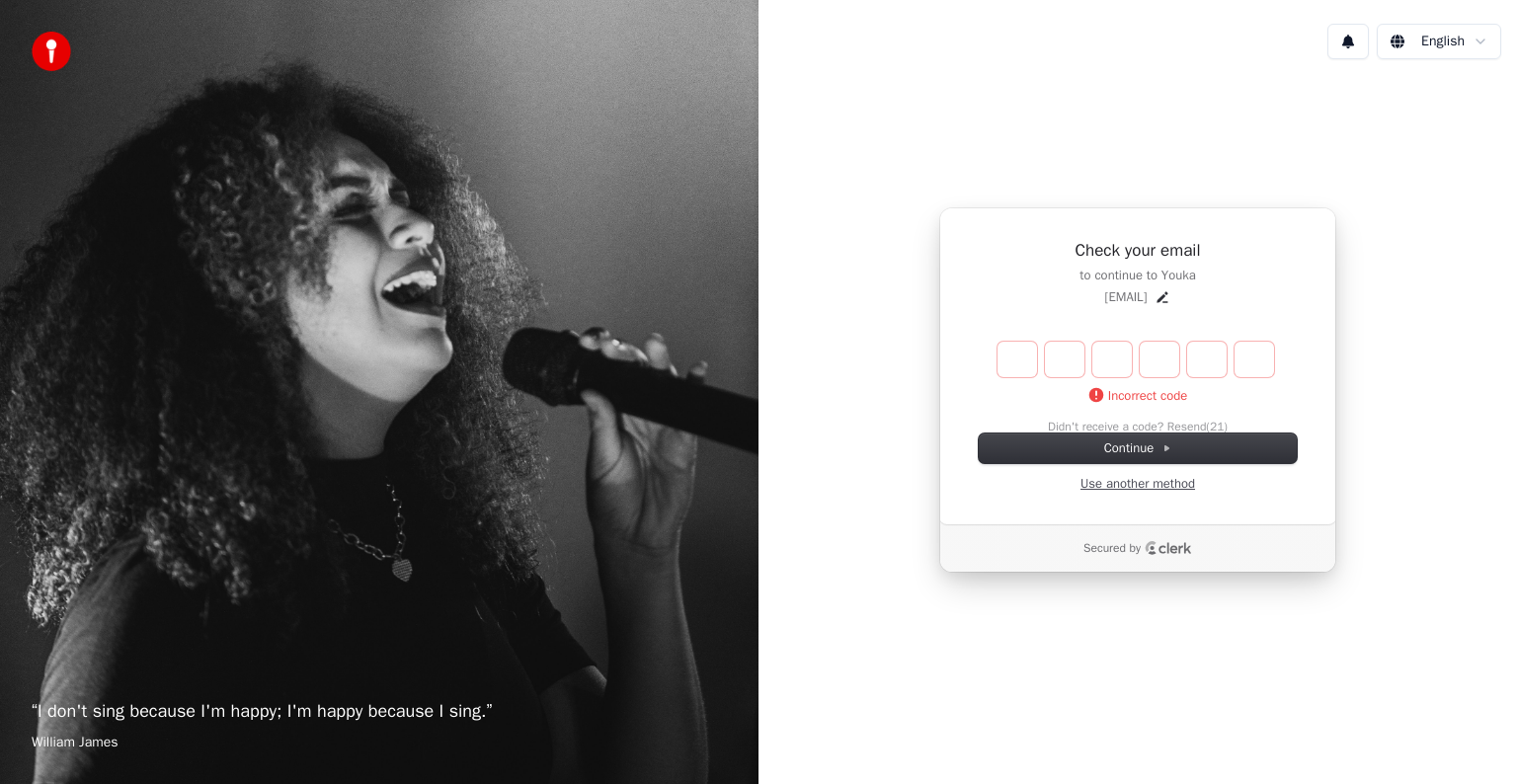 click on "Use another method" at bounding box center [1138, 484] 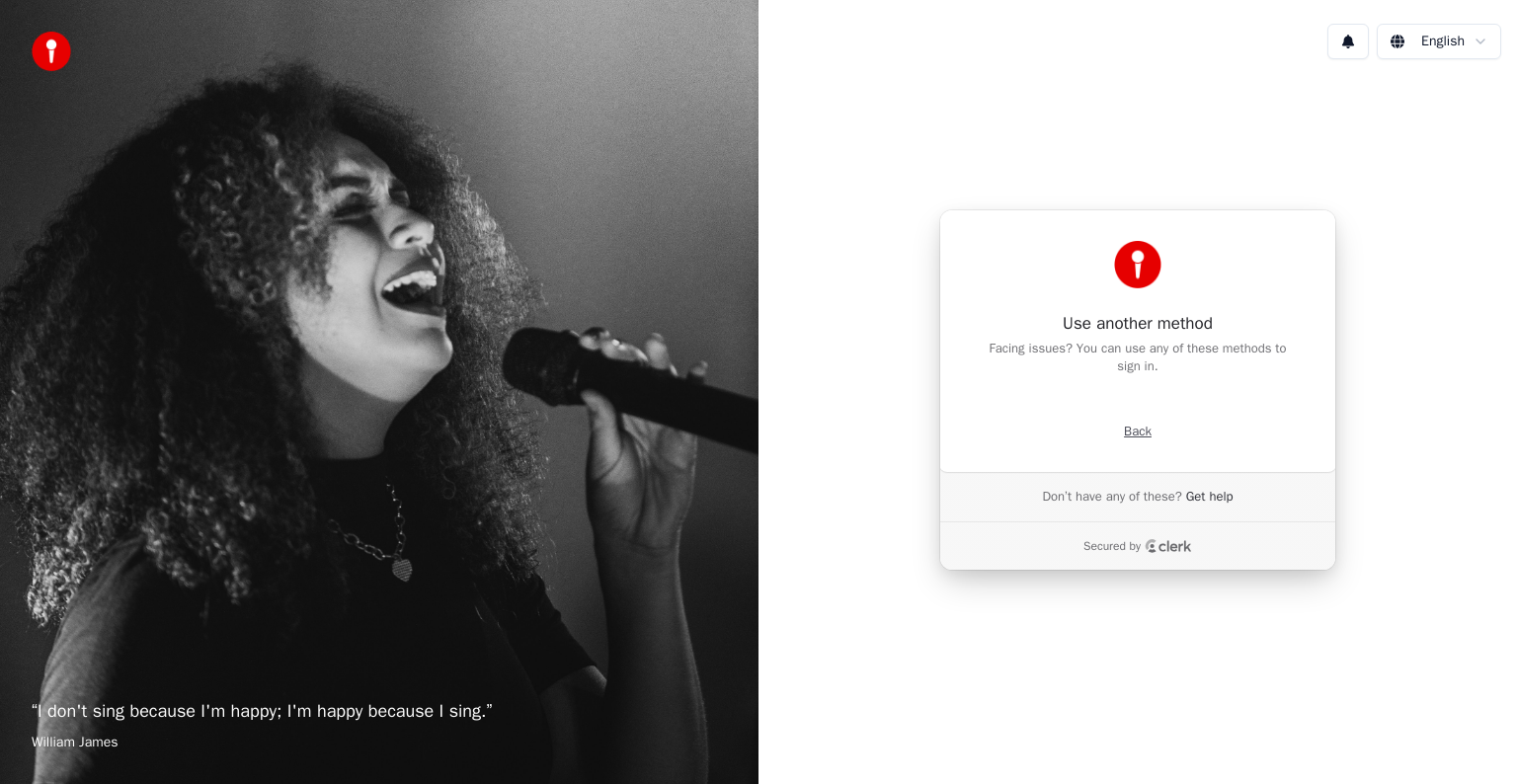 click on "Back" at bounding box center (1138, 431) 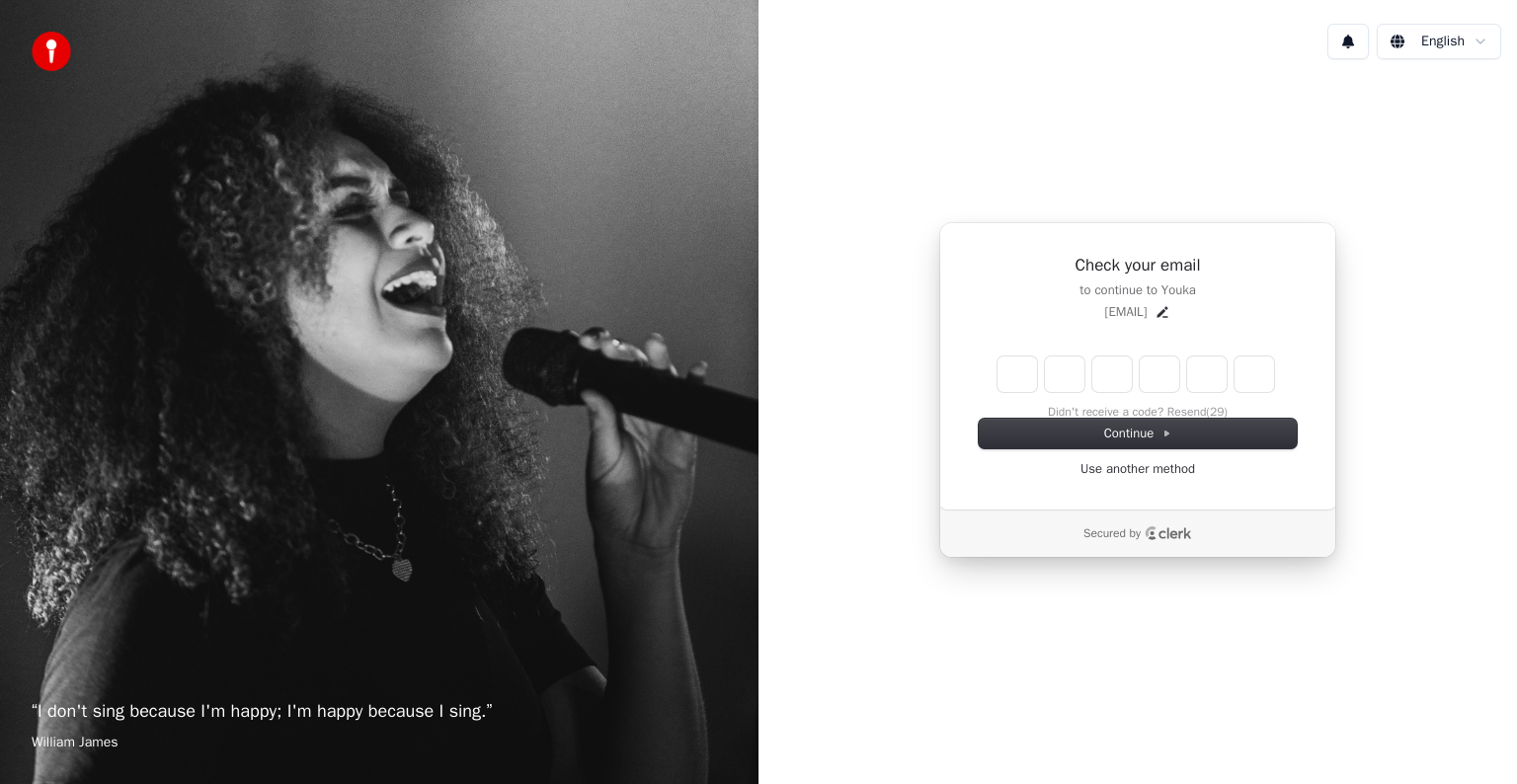 click on "Check your email to continue to Youka [EMAIL] Enter the  6 -digit verification code Didn't receive a code? Resend  (29) Continue Use another method" at bounding box center (1138, 366) 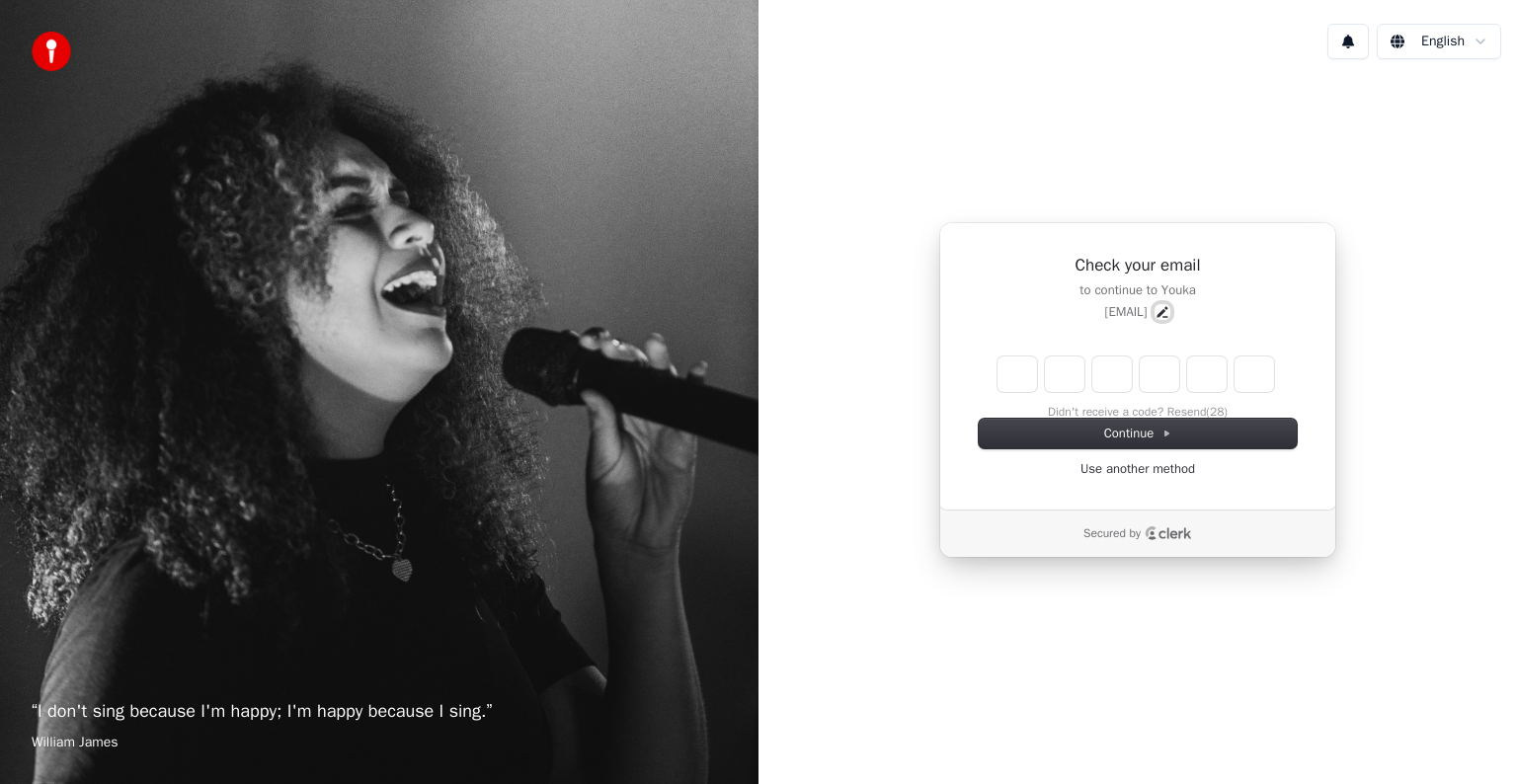 click 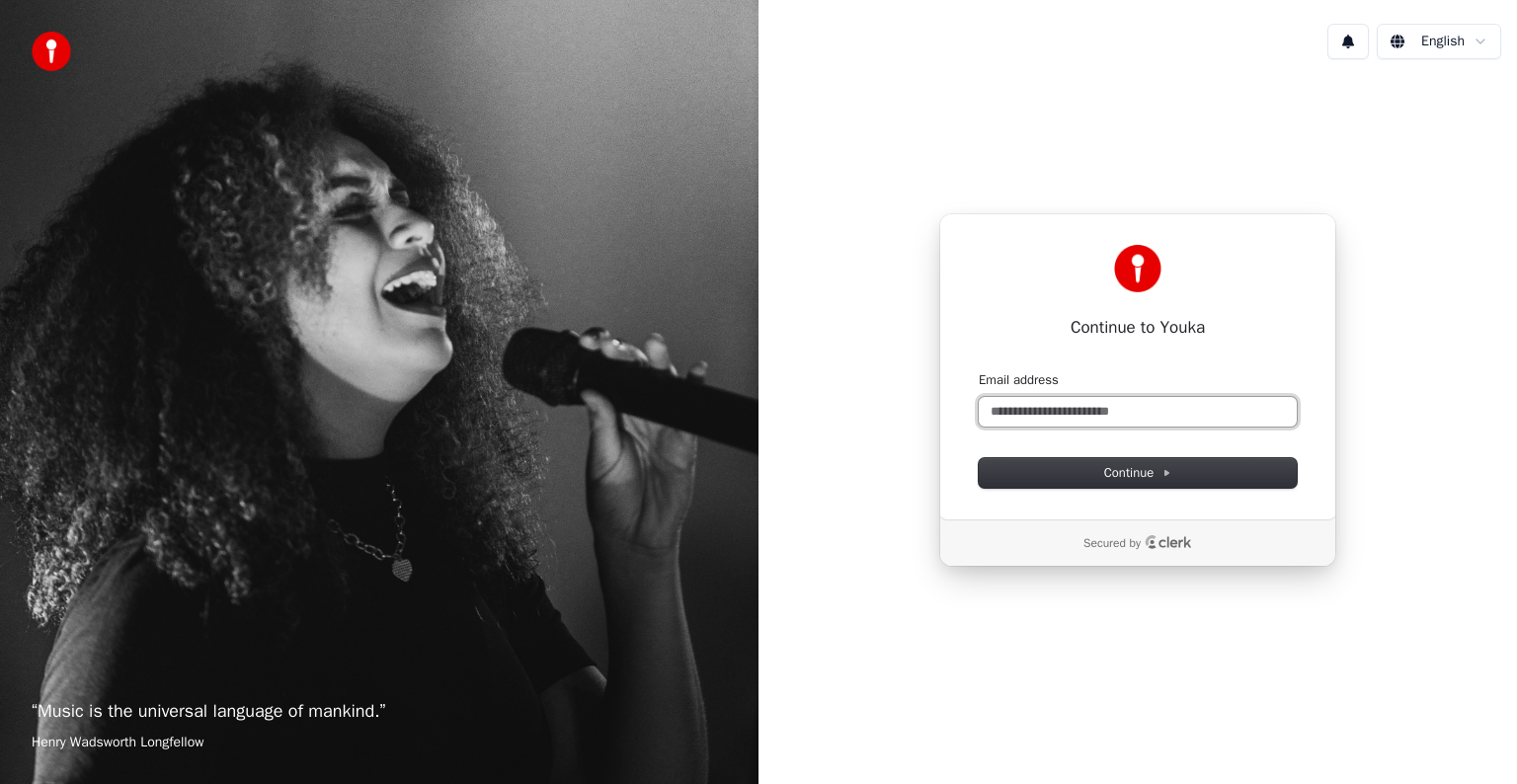 click on "Email address" at bounding box center (1138, 412) 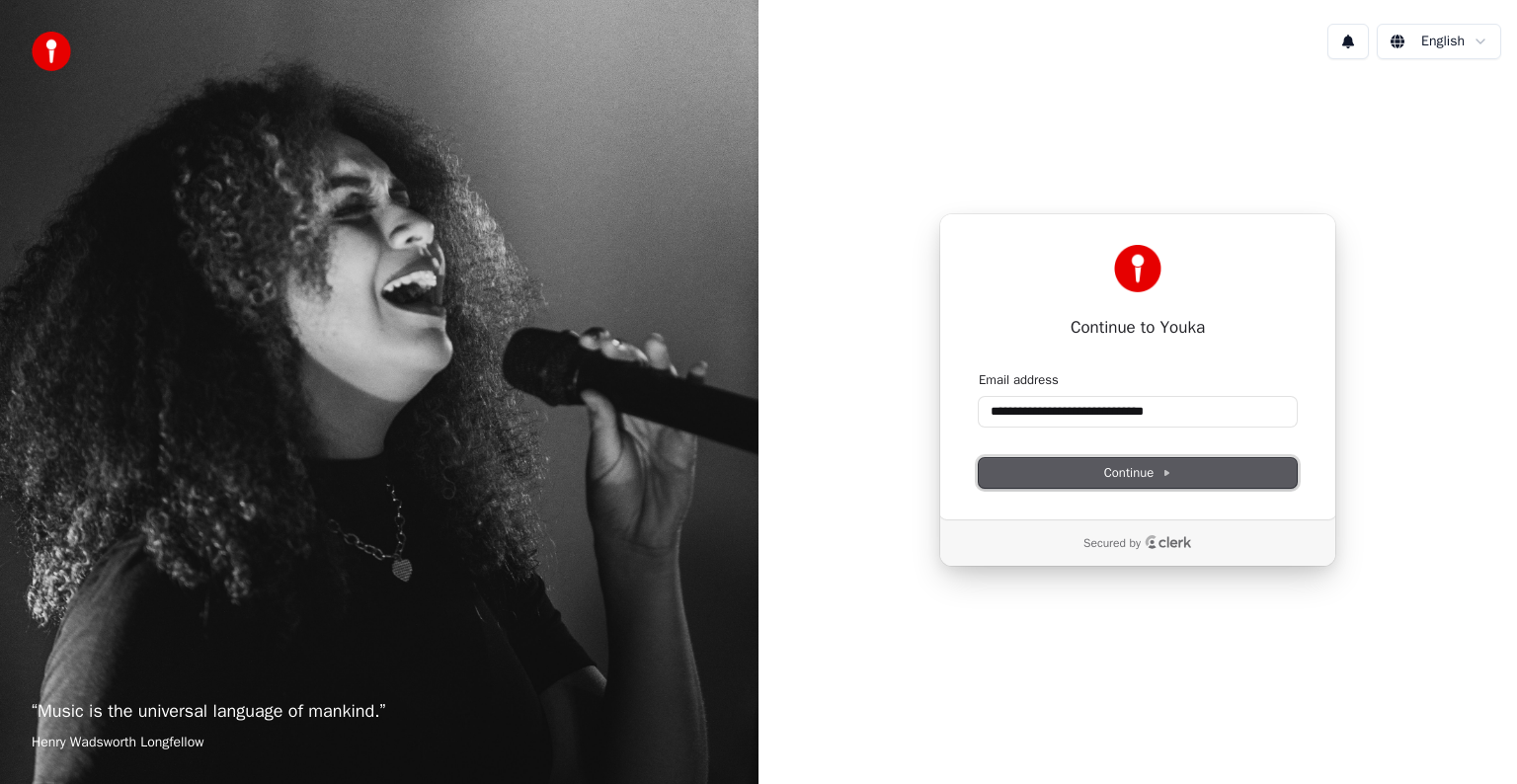 click on "Continue" at bounding box center (1138, 473) 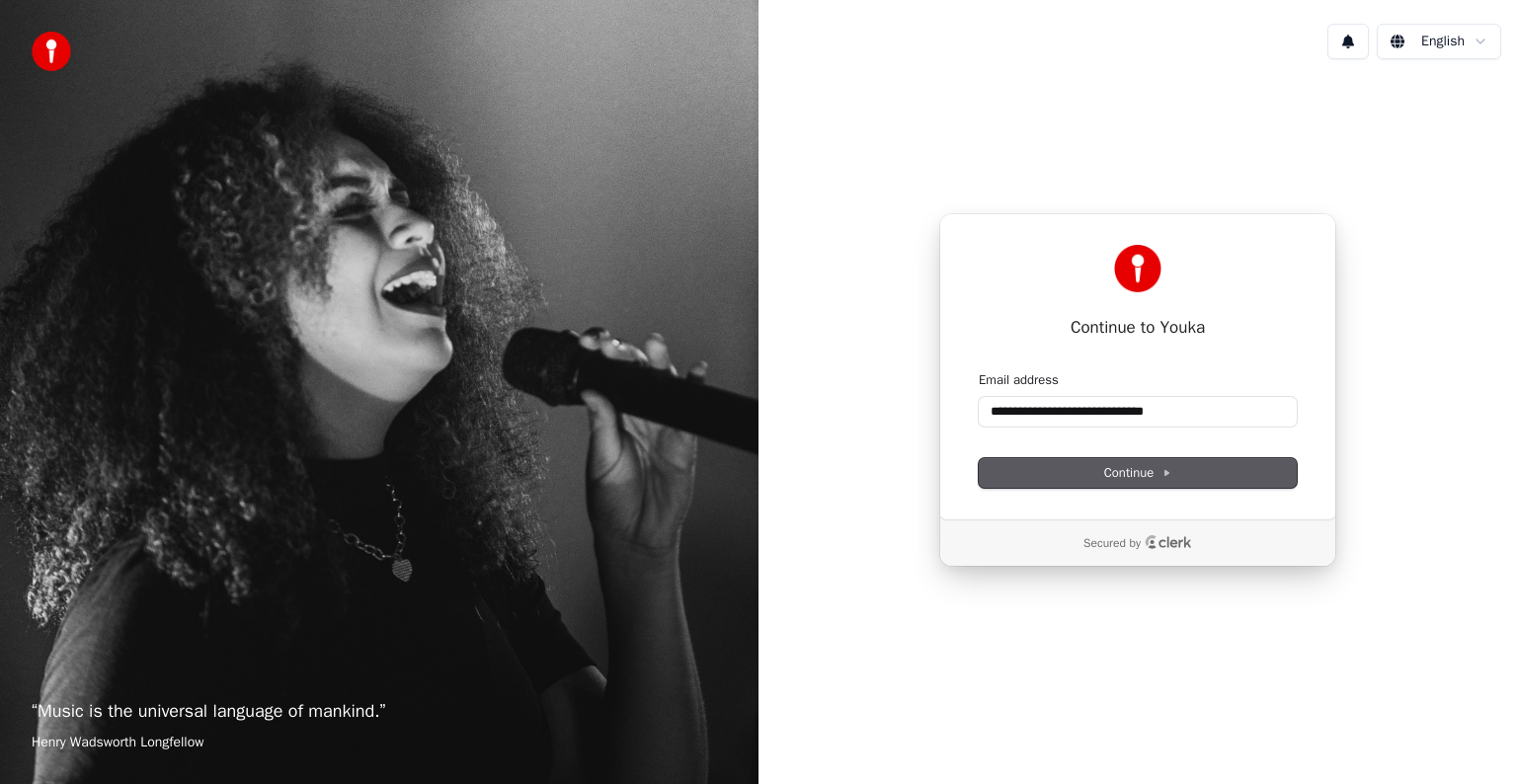 type on "**********" 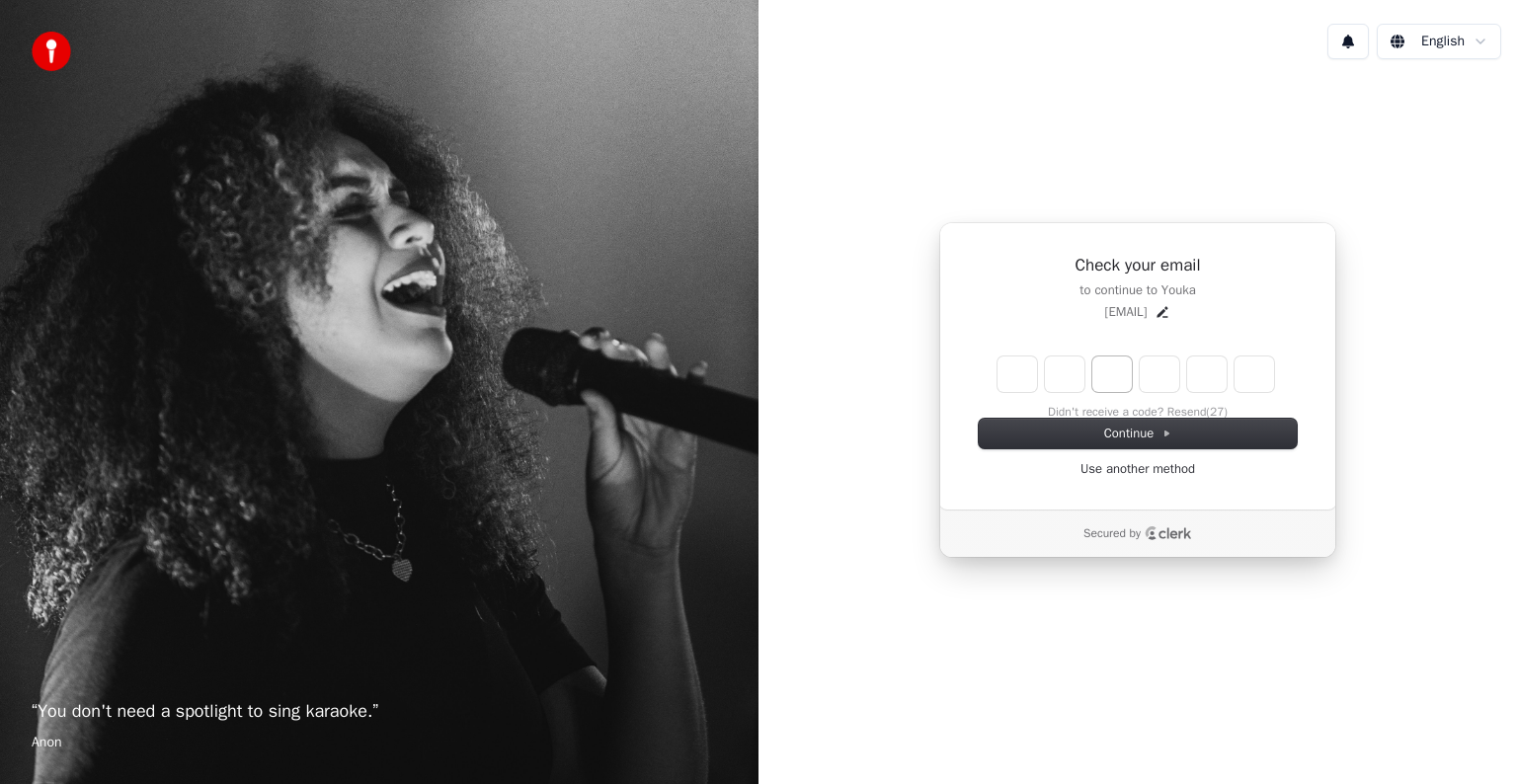 type on "*" 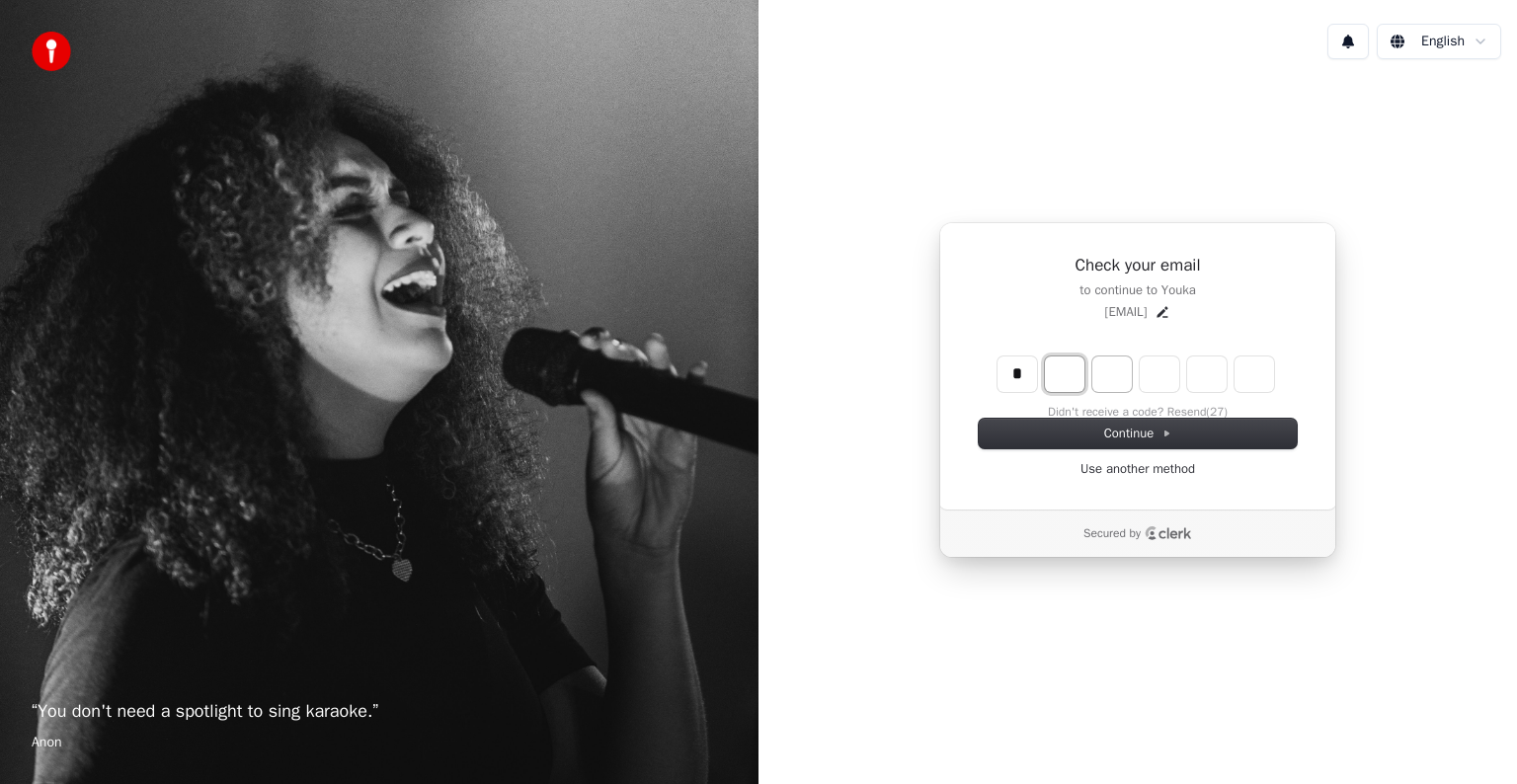 type on "*" 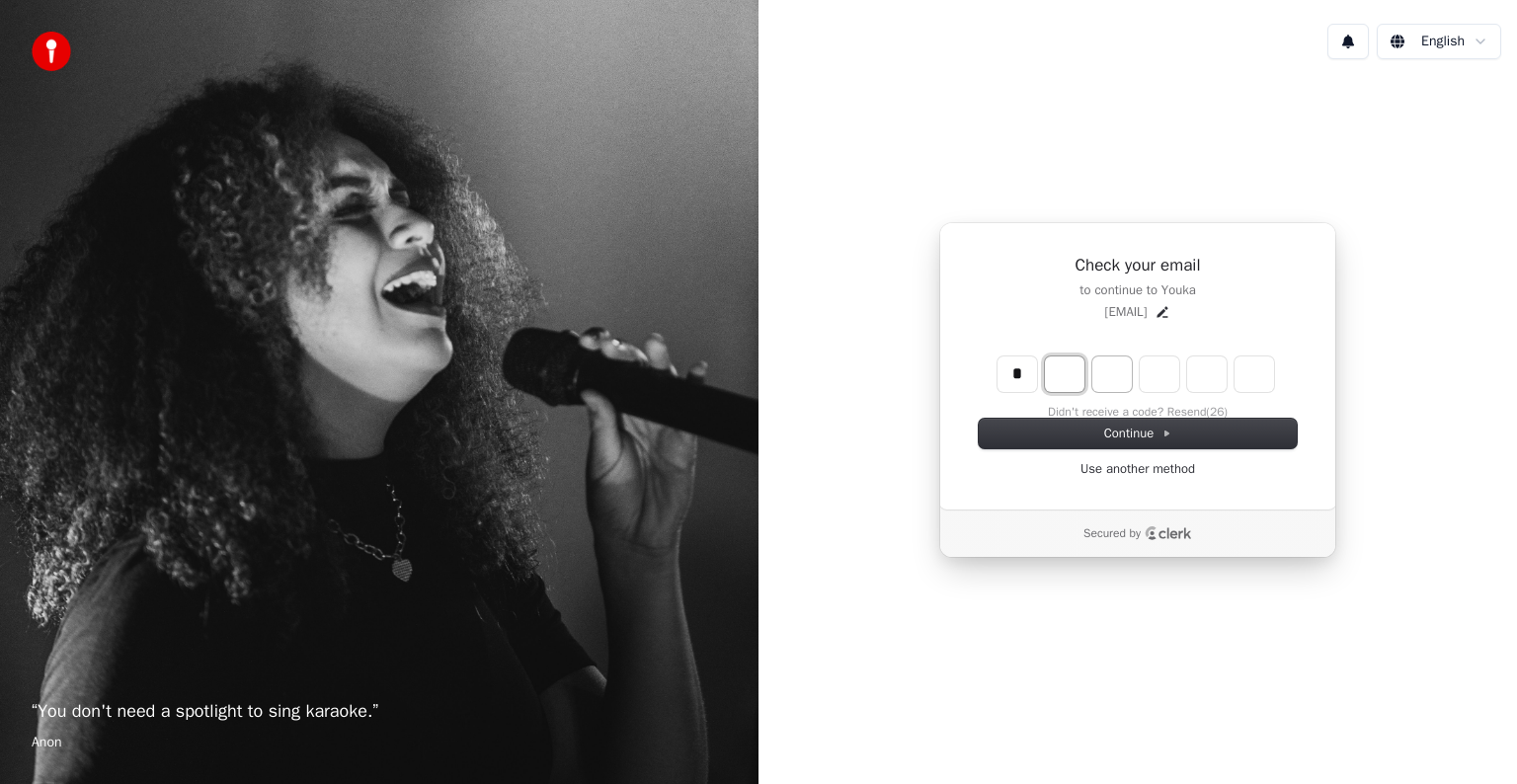 type on "*" 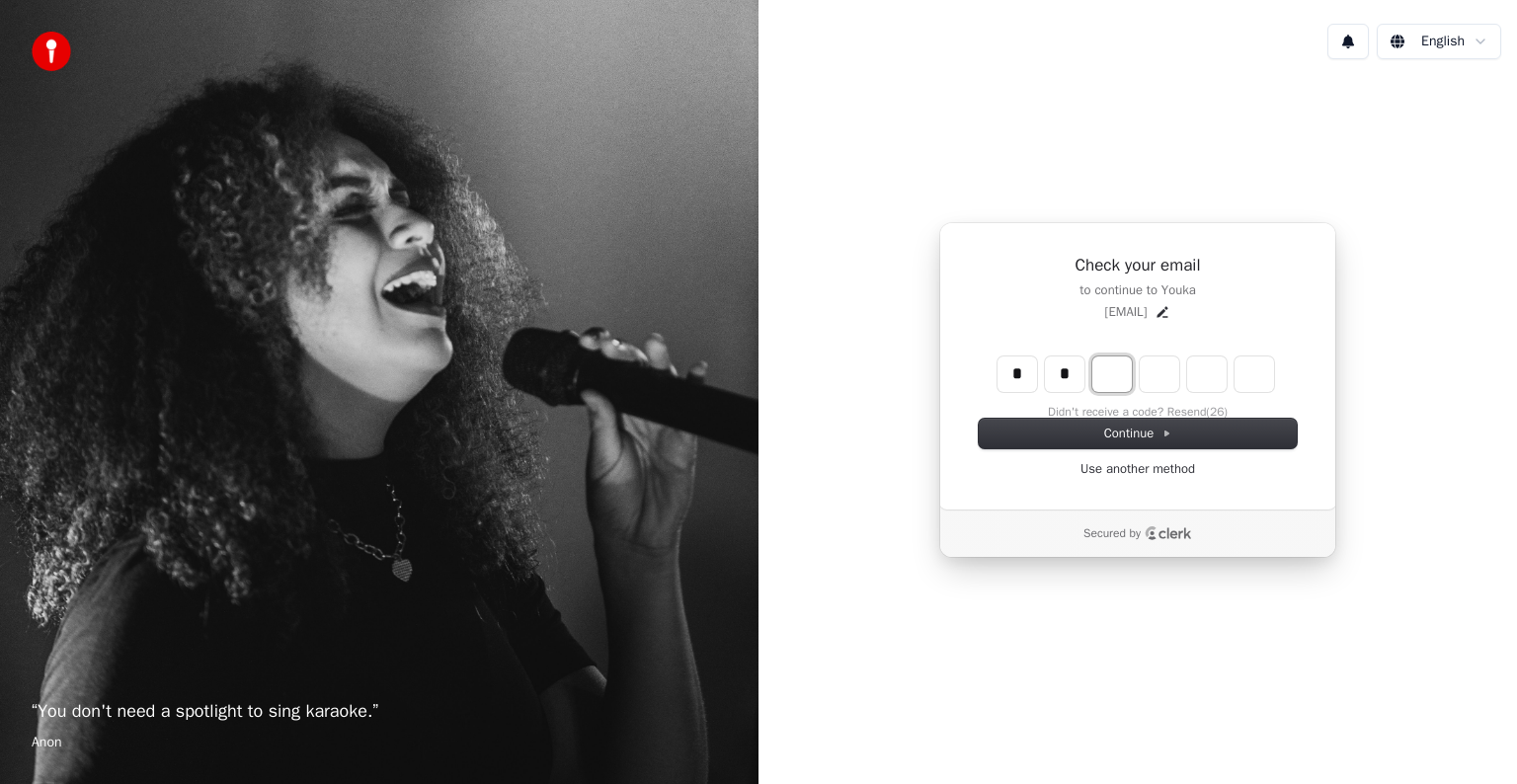 type on "**" 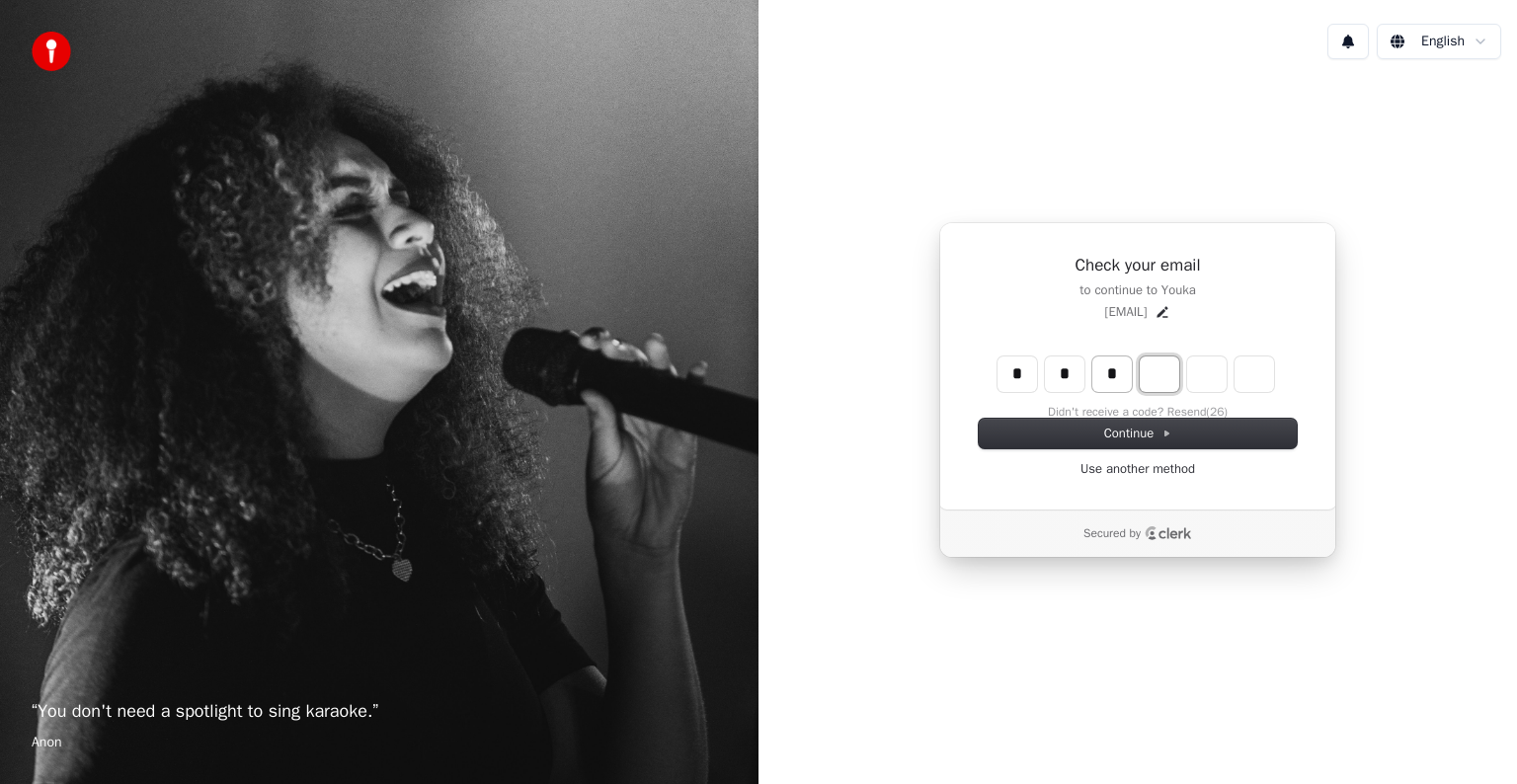 type on "***" 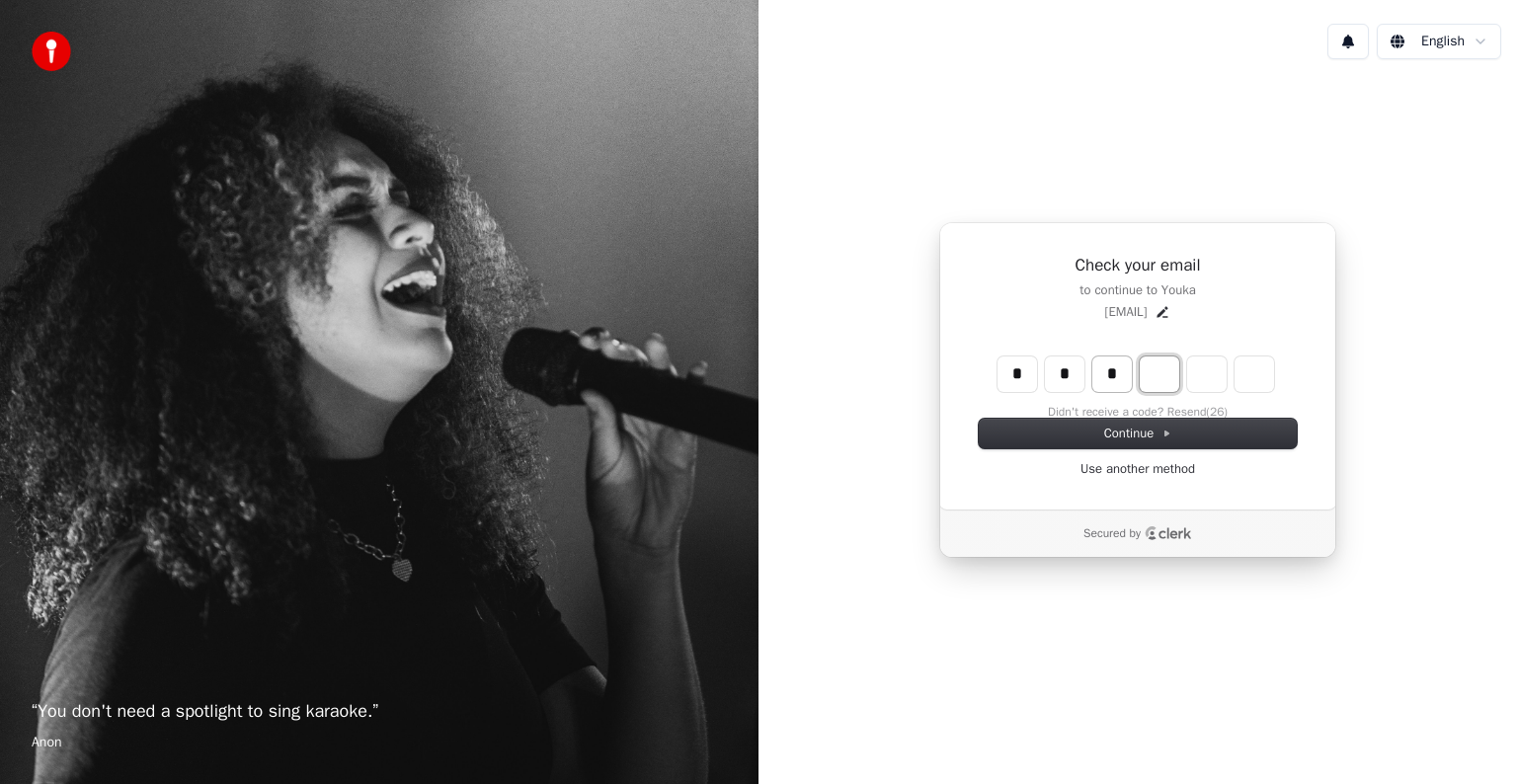 type on "*" 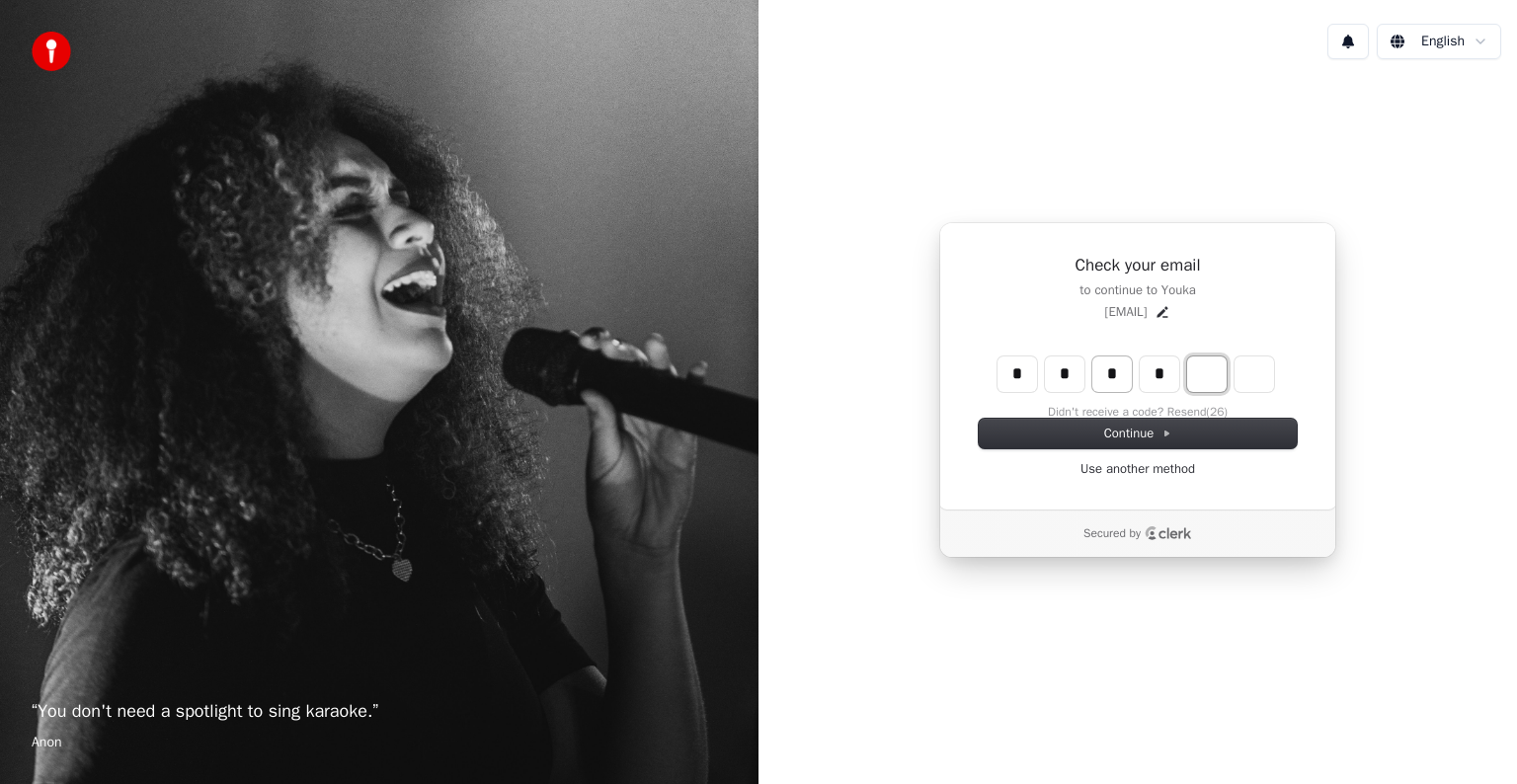 type on "****" 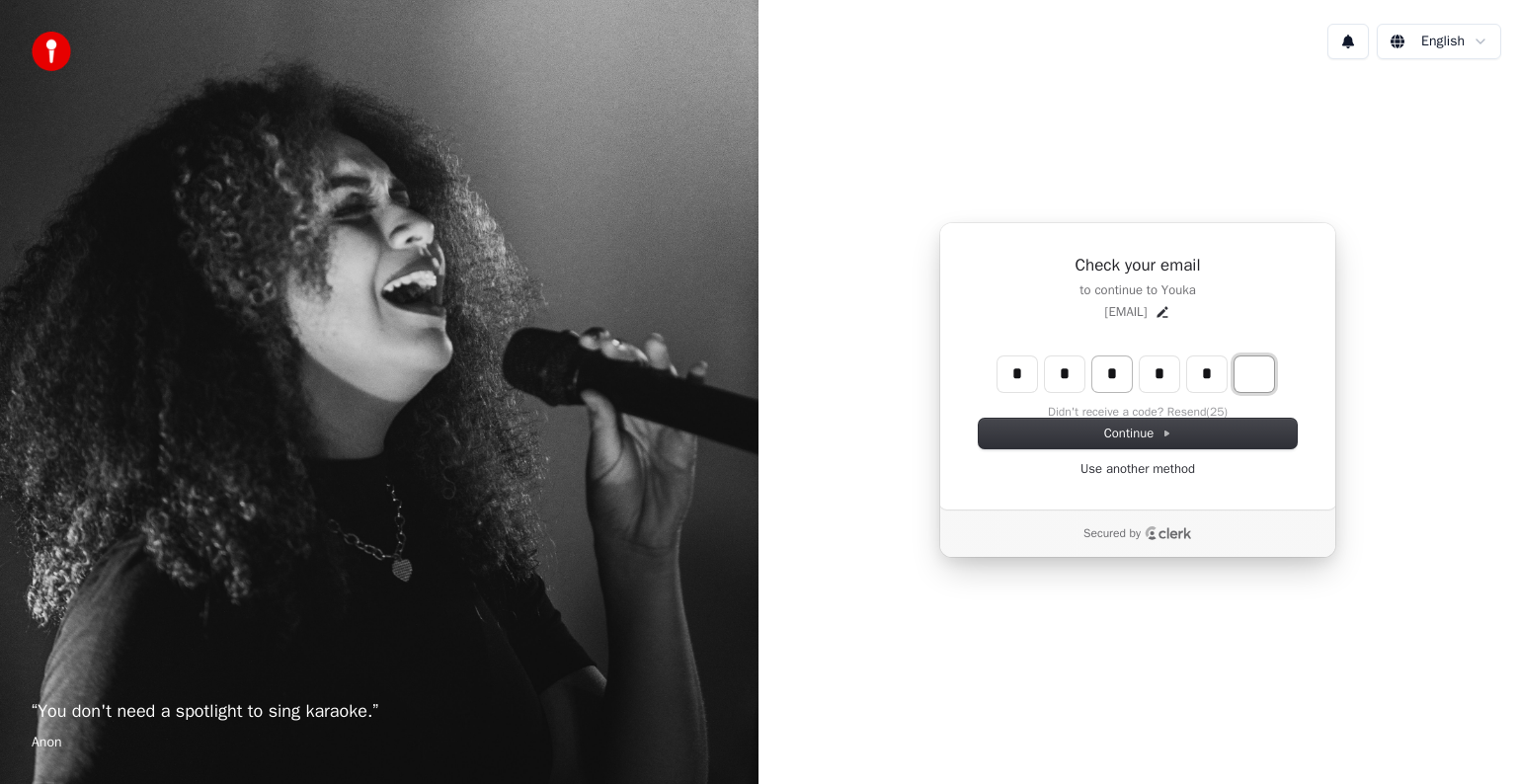 type on "******" 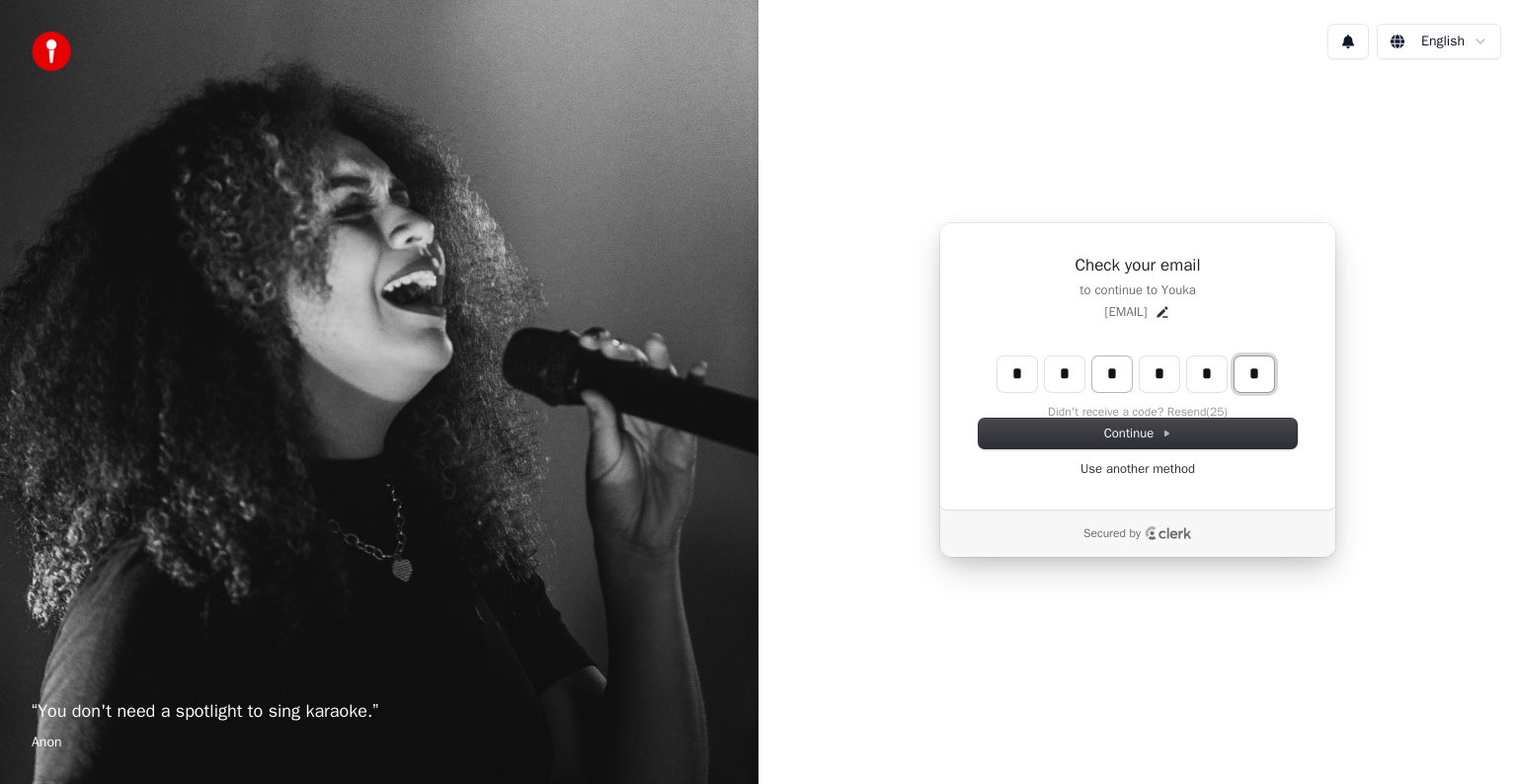 type on "*" 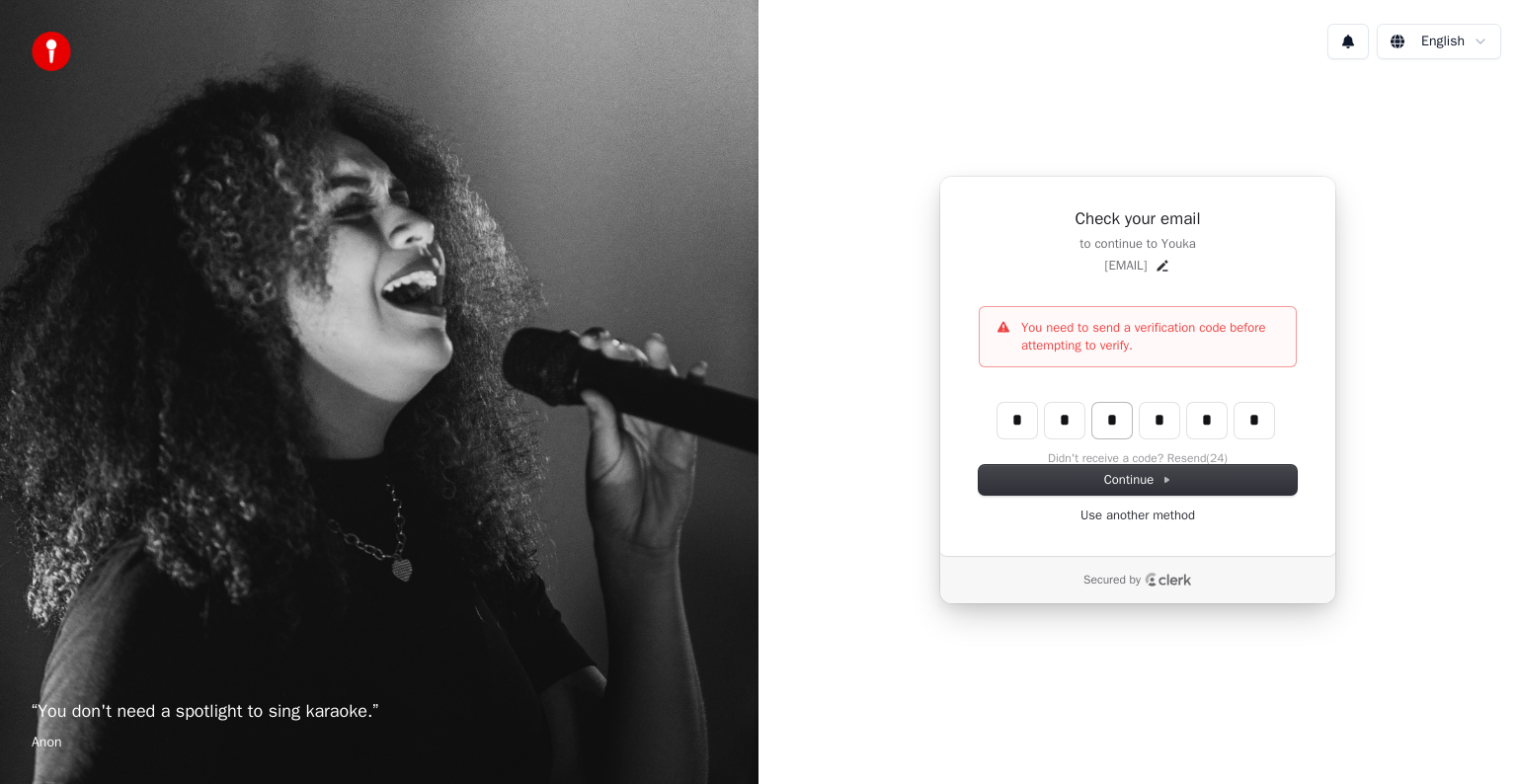 type 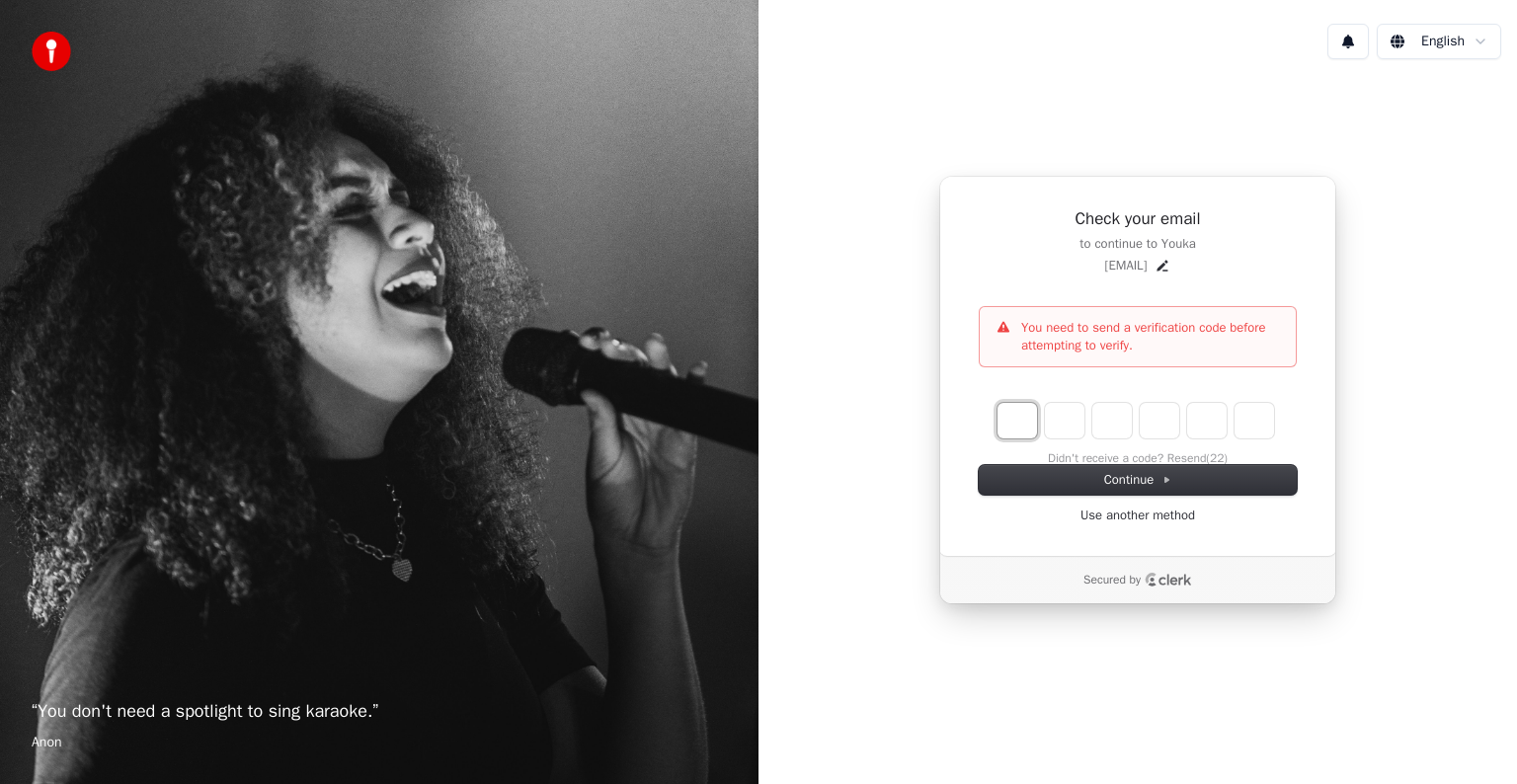 type on "*" 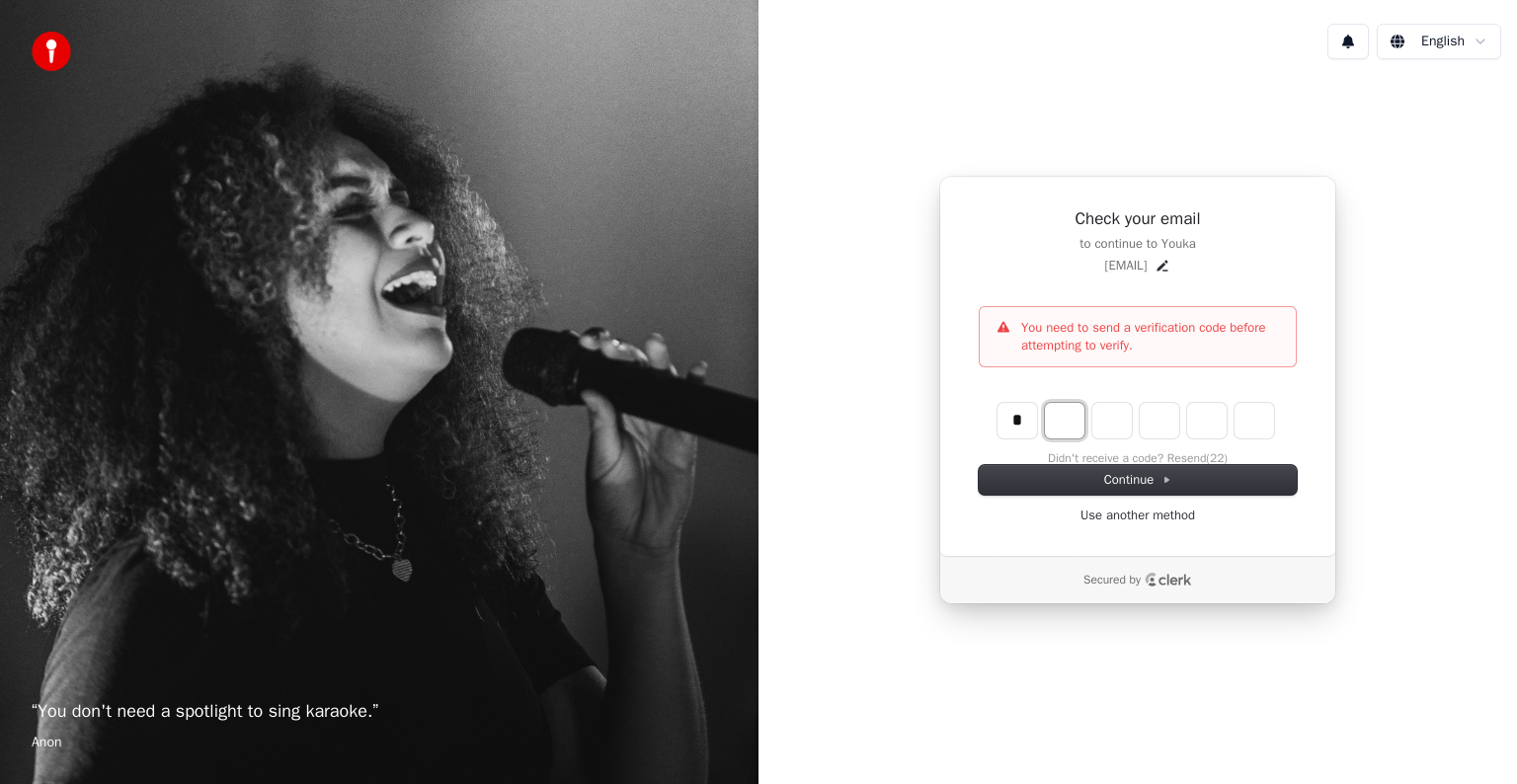 type on "*" 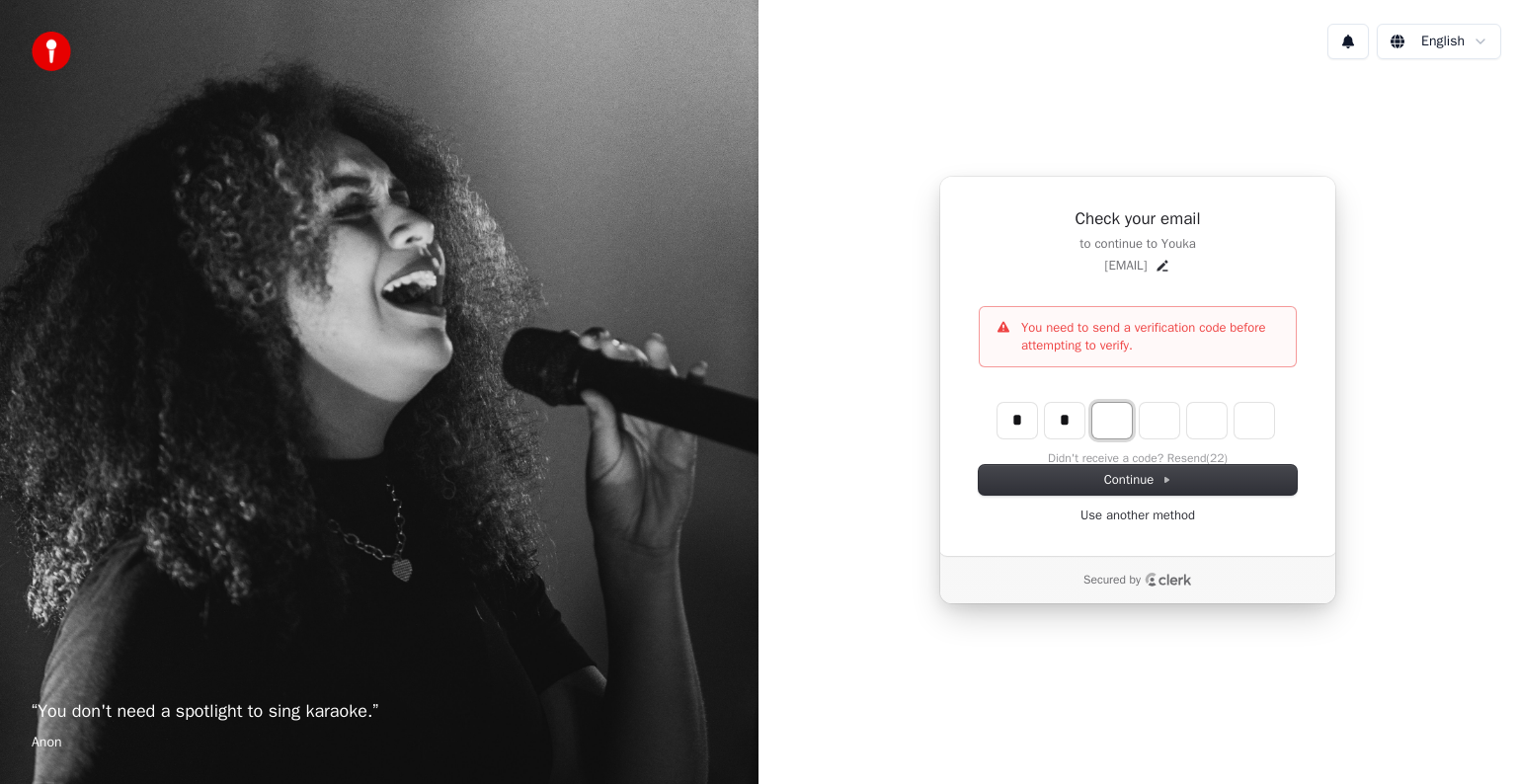 type on "**" 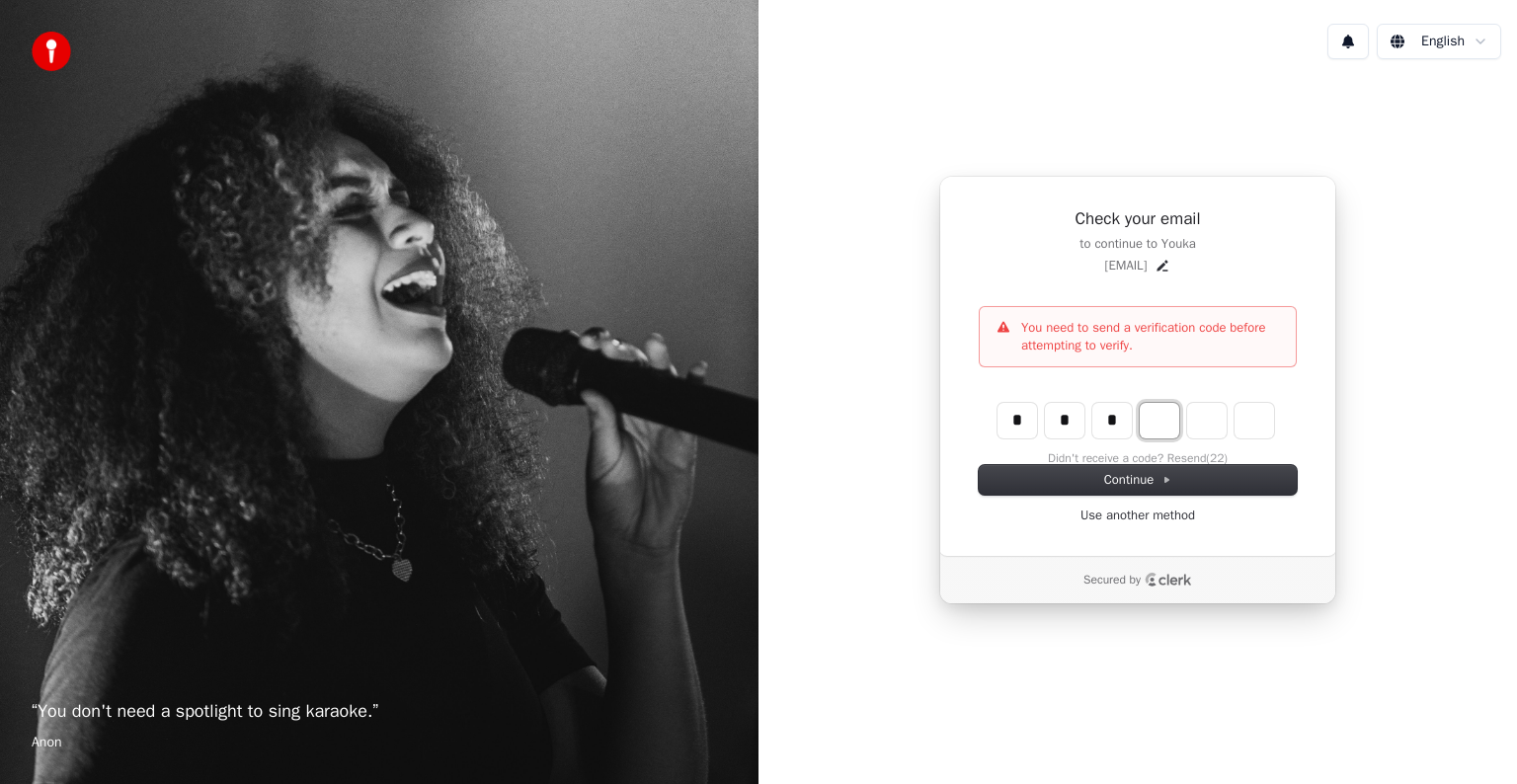 type on "***" 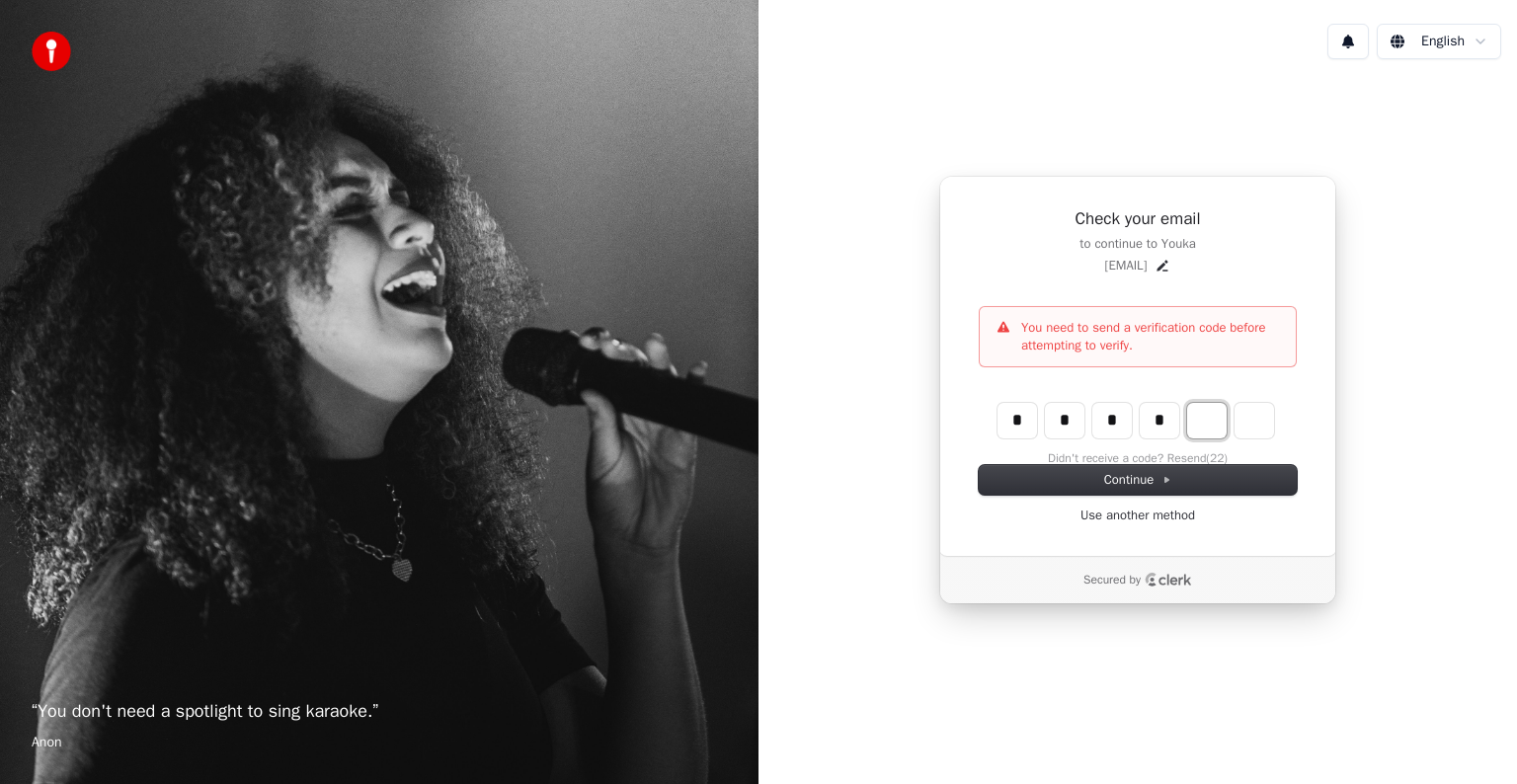 type on "****" 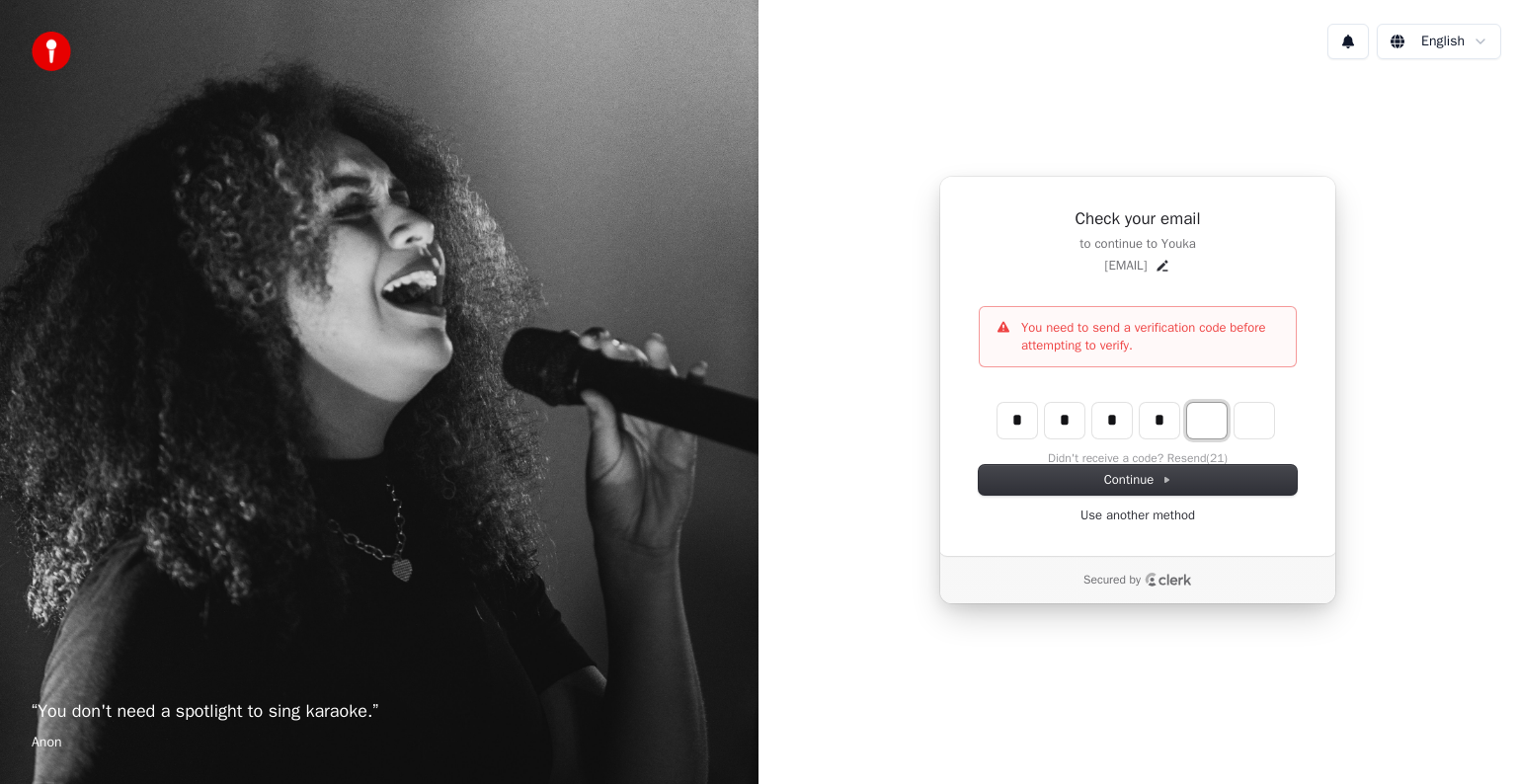 type on "*" 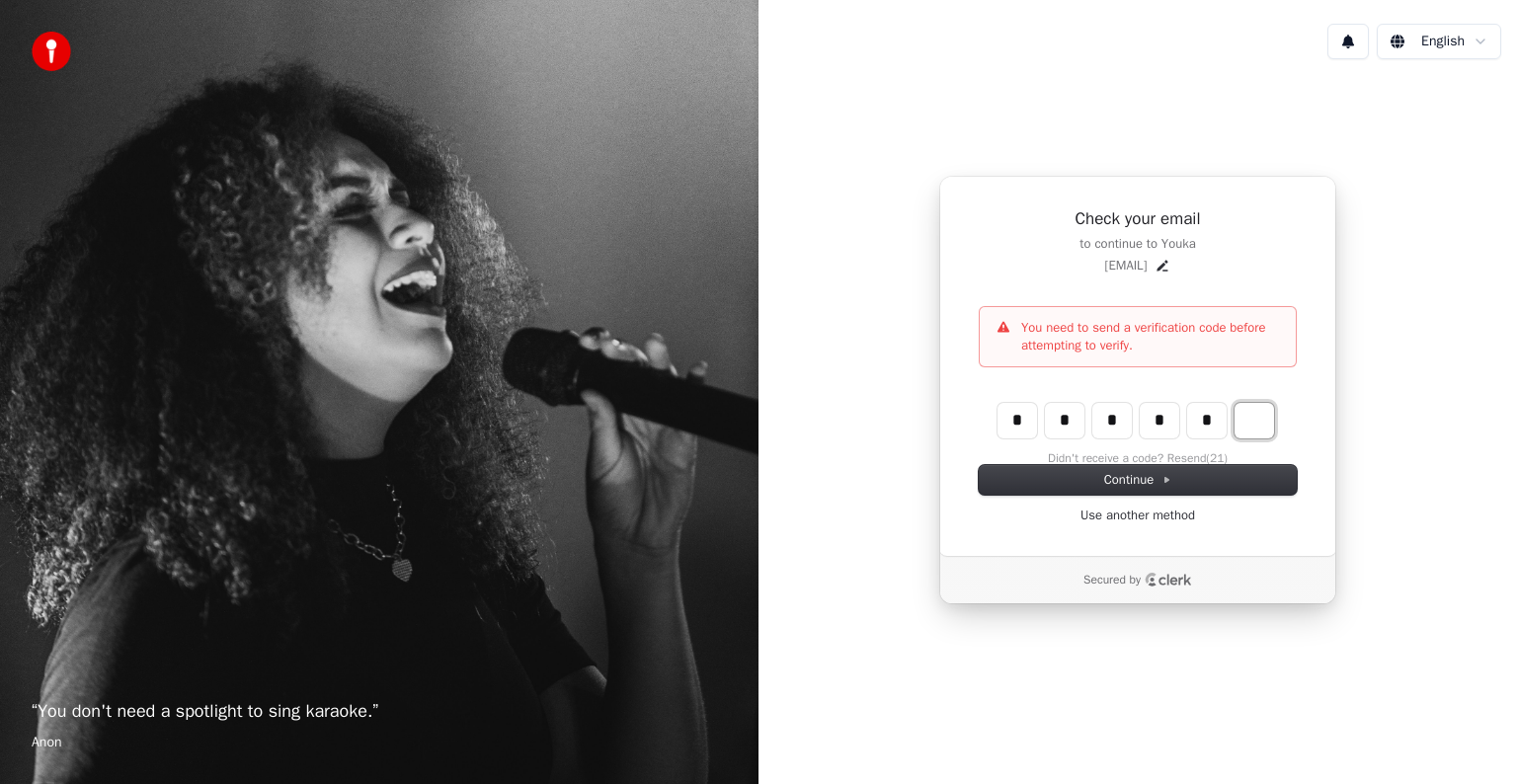 type on "******" 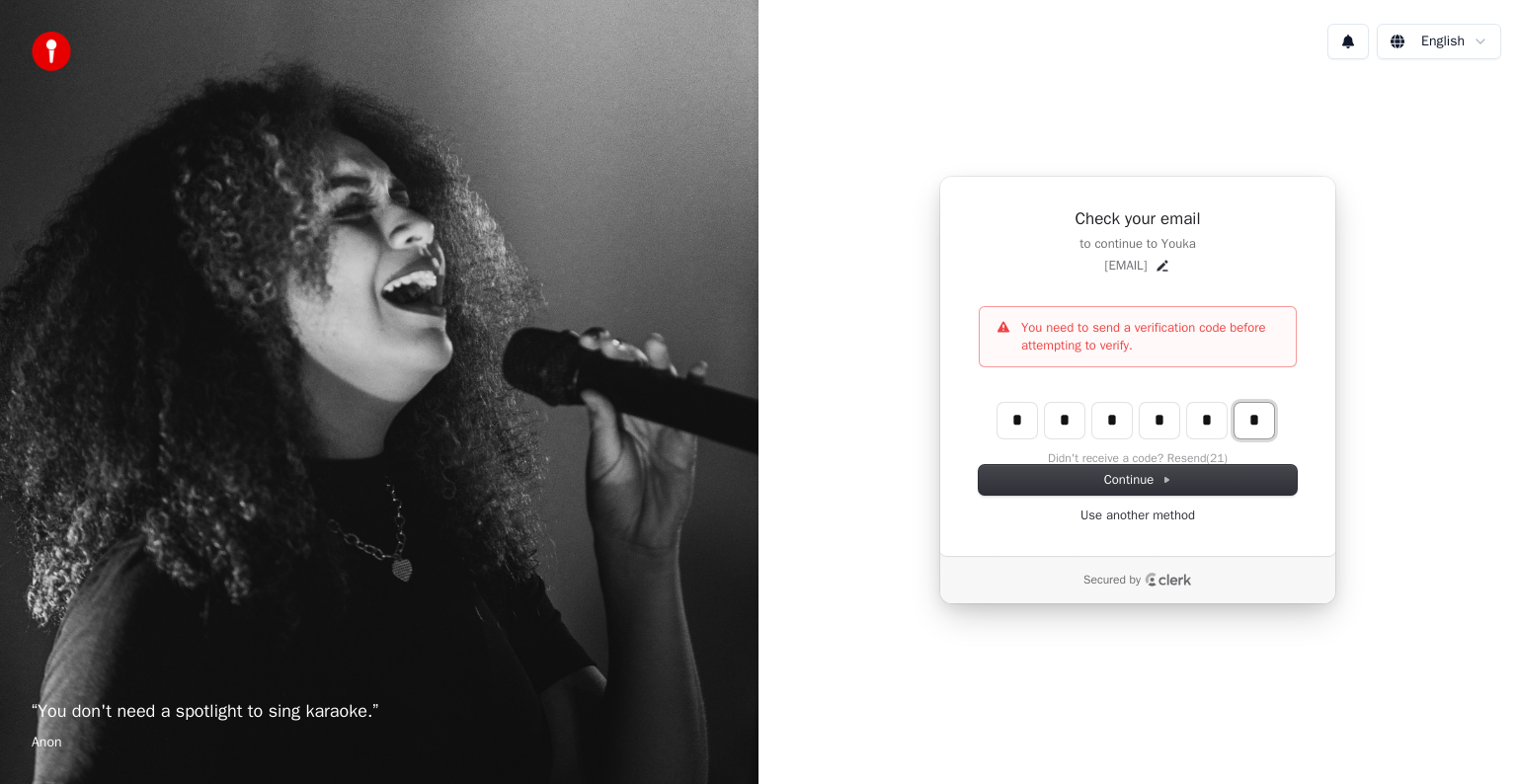 type on "*" 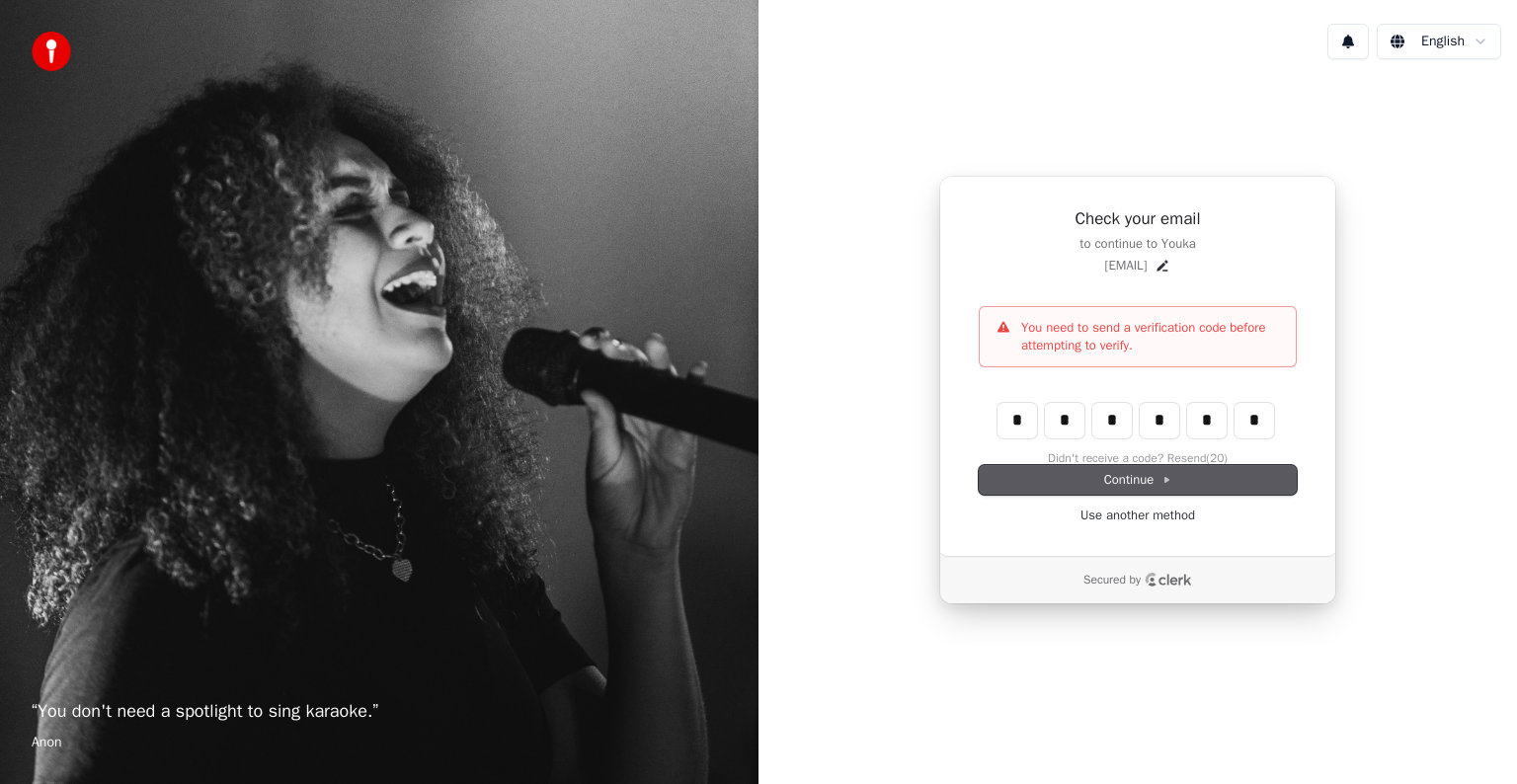 type 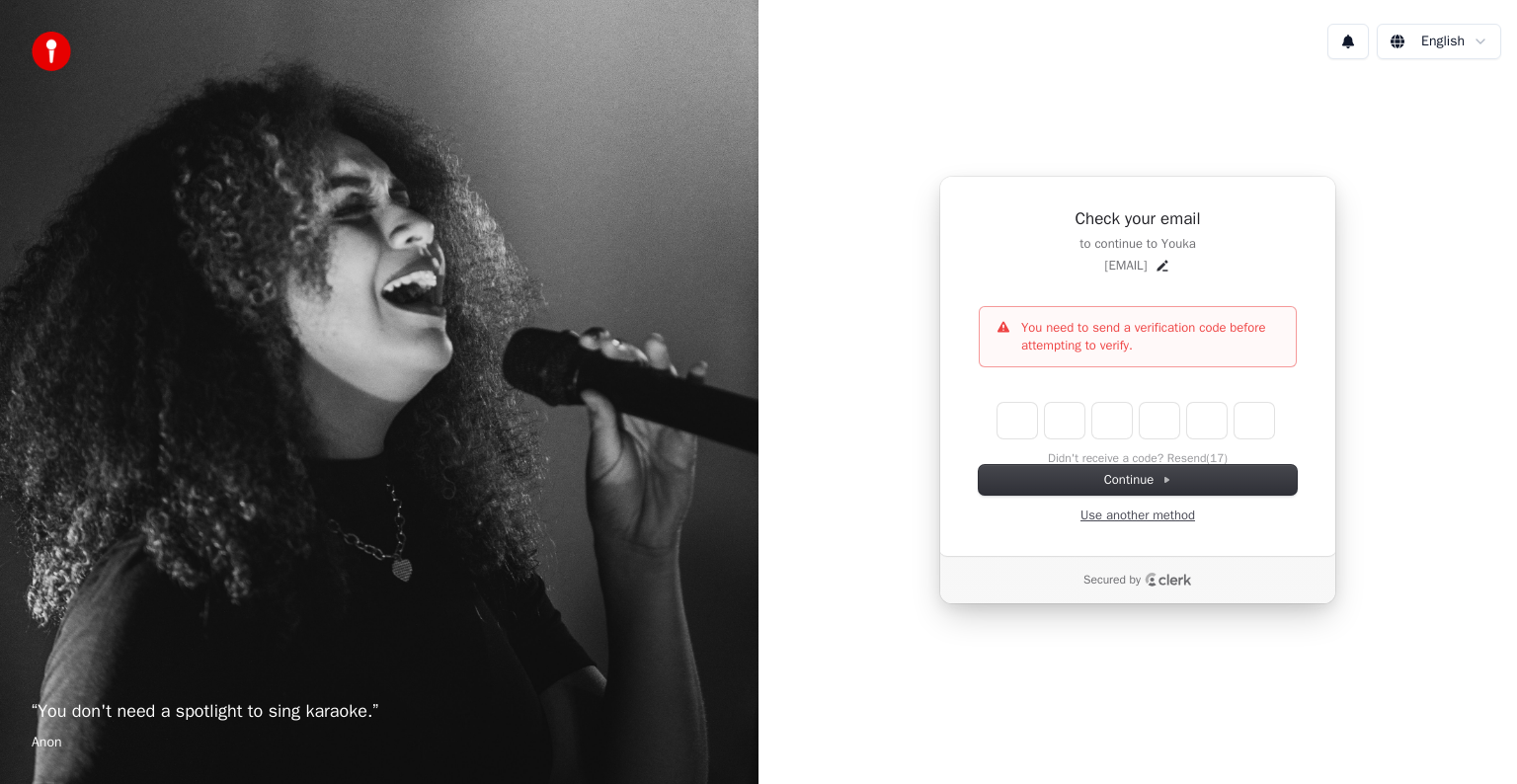 click on "Use another method" at bounding box center [1138, 515] 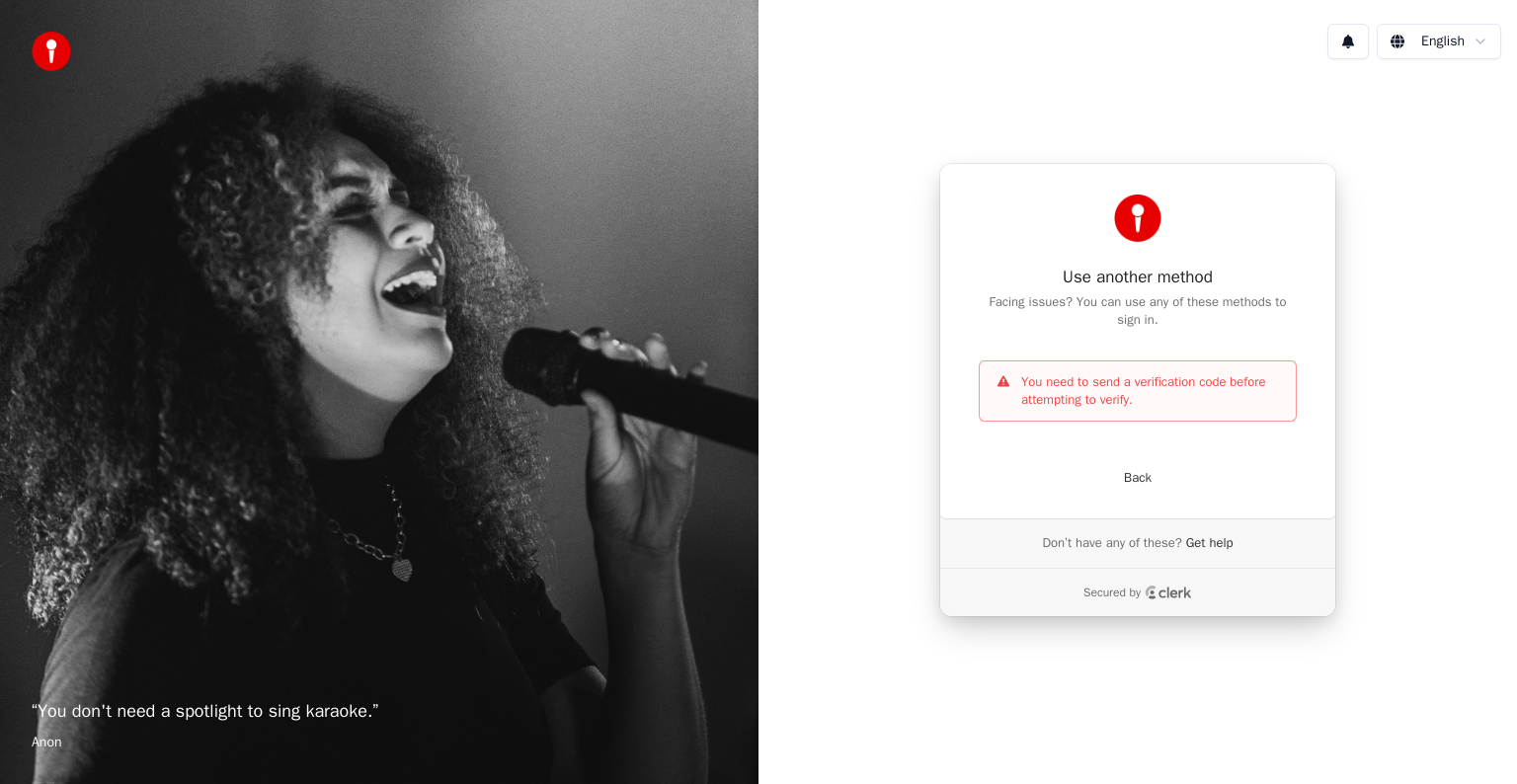 click 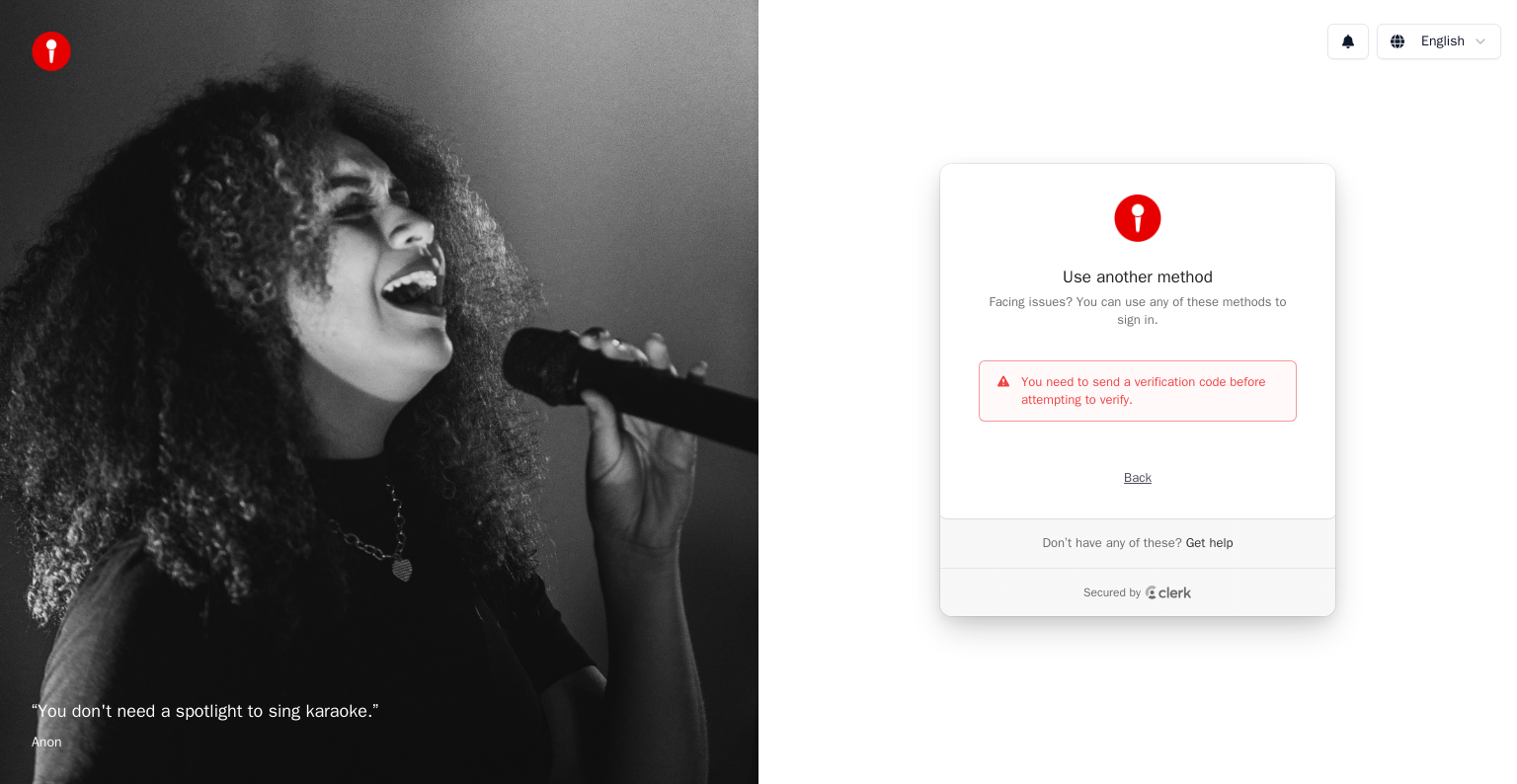 click on "Back" at bounding box center (1138, 478) 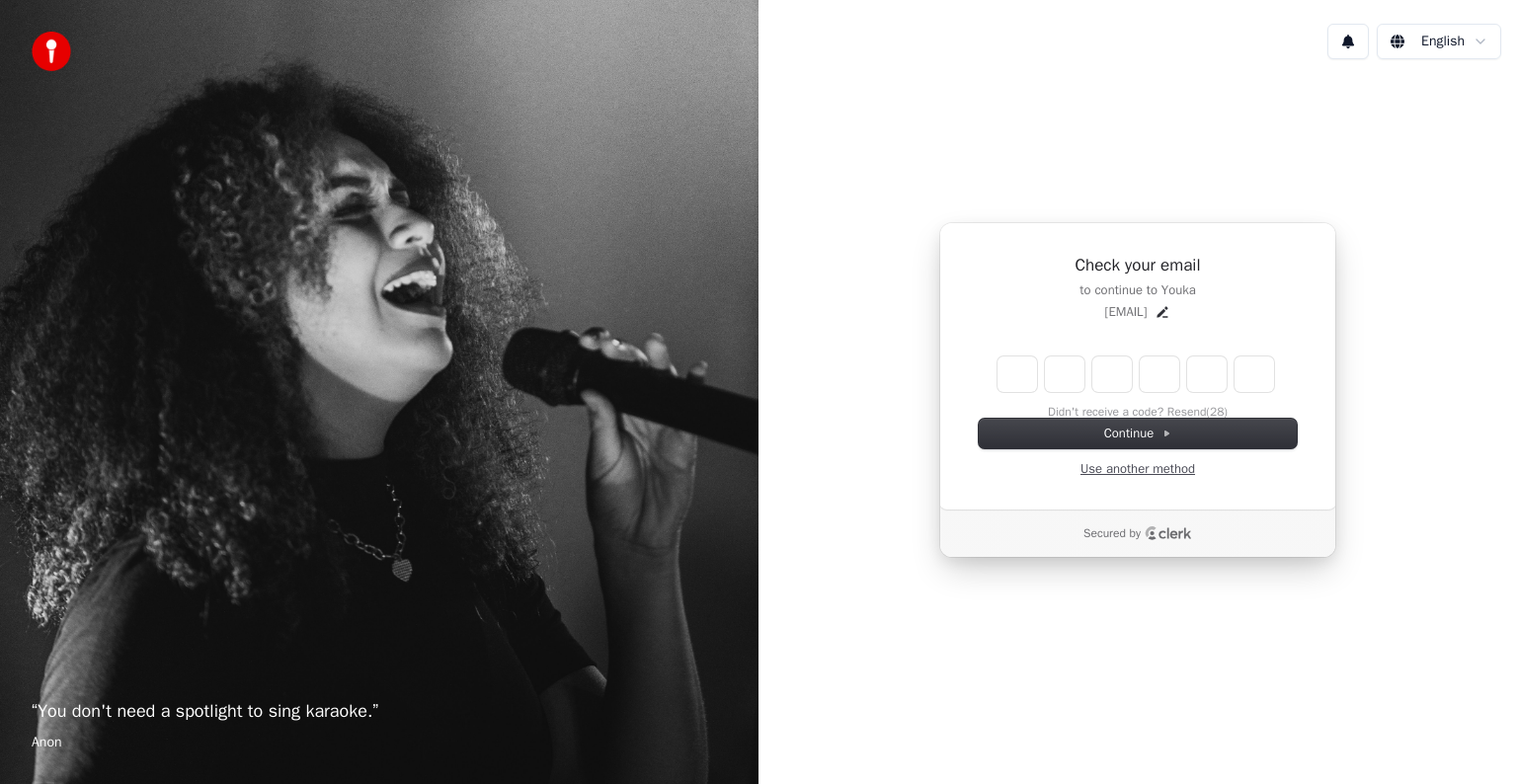 click on "Use another method" at bounding box center [1138, 469] 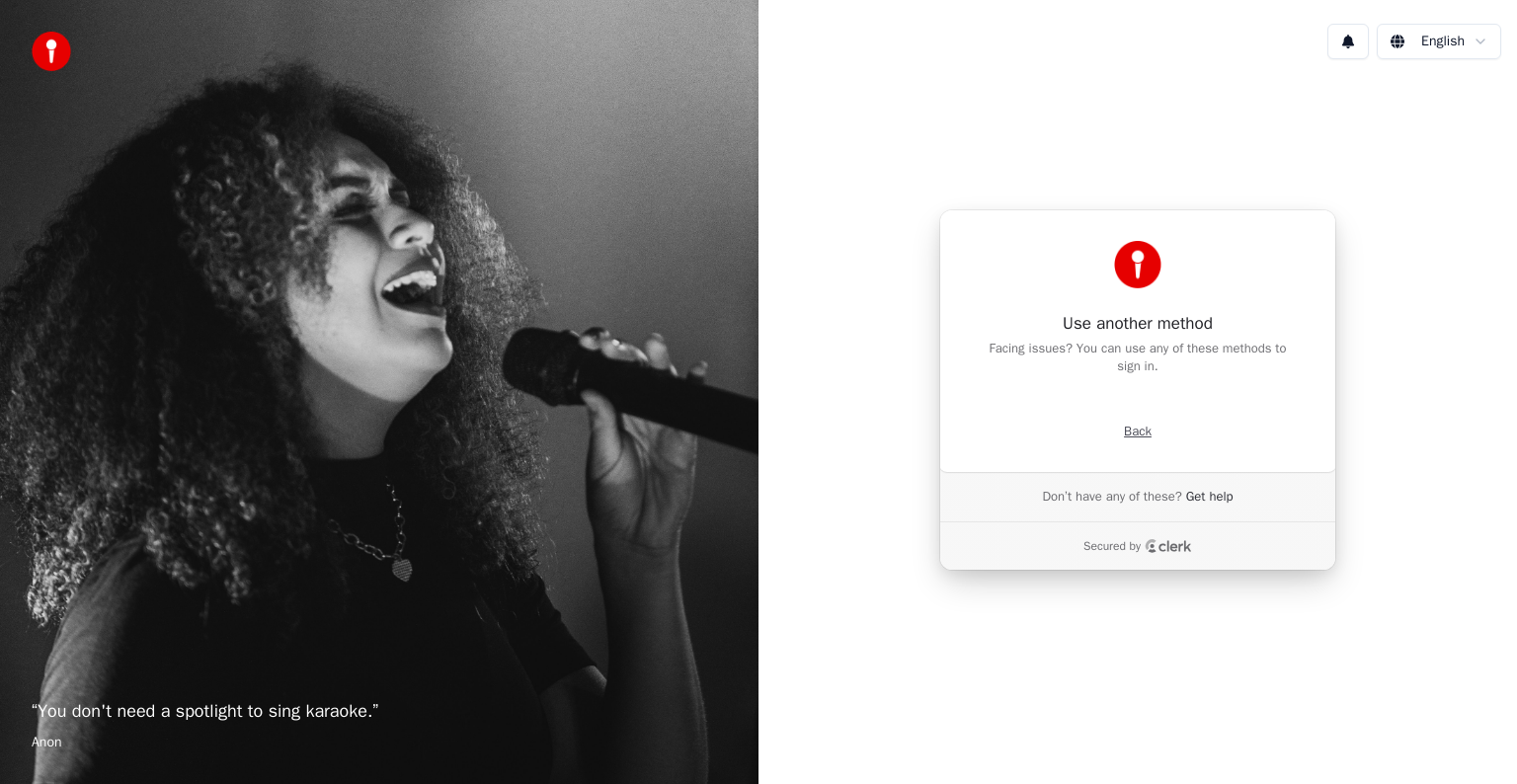 click on "Back" at bounding box center [1138, 431] 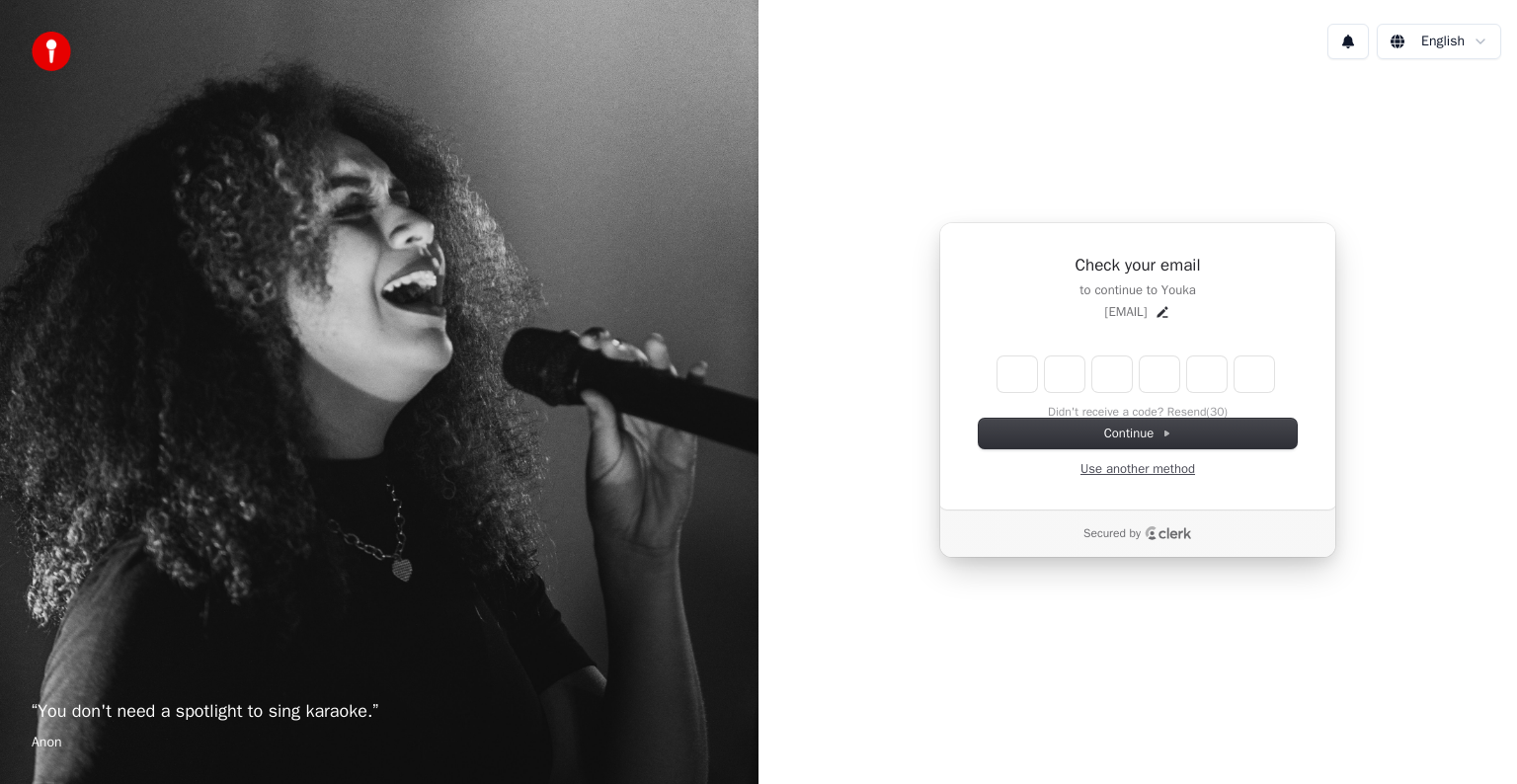 click on "Use another method" at bounding box center (1138, 469) 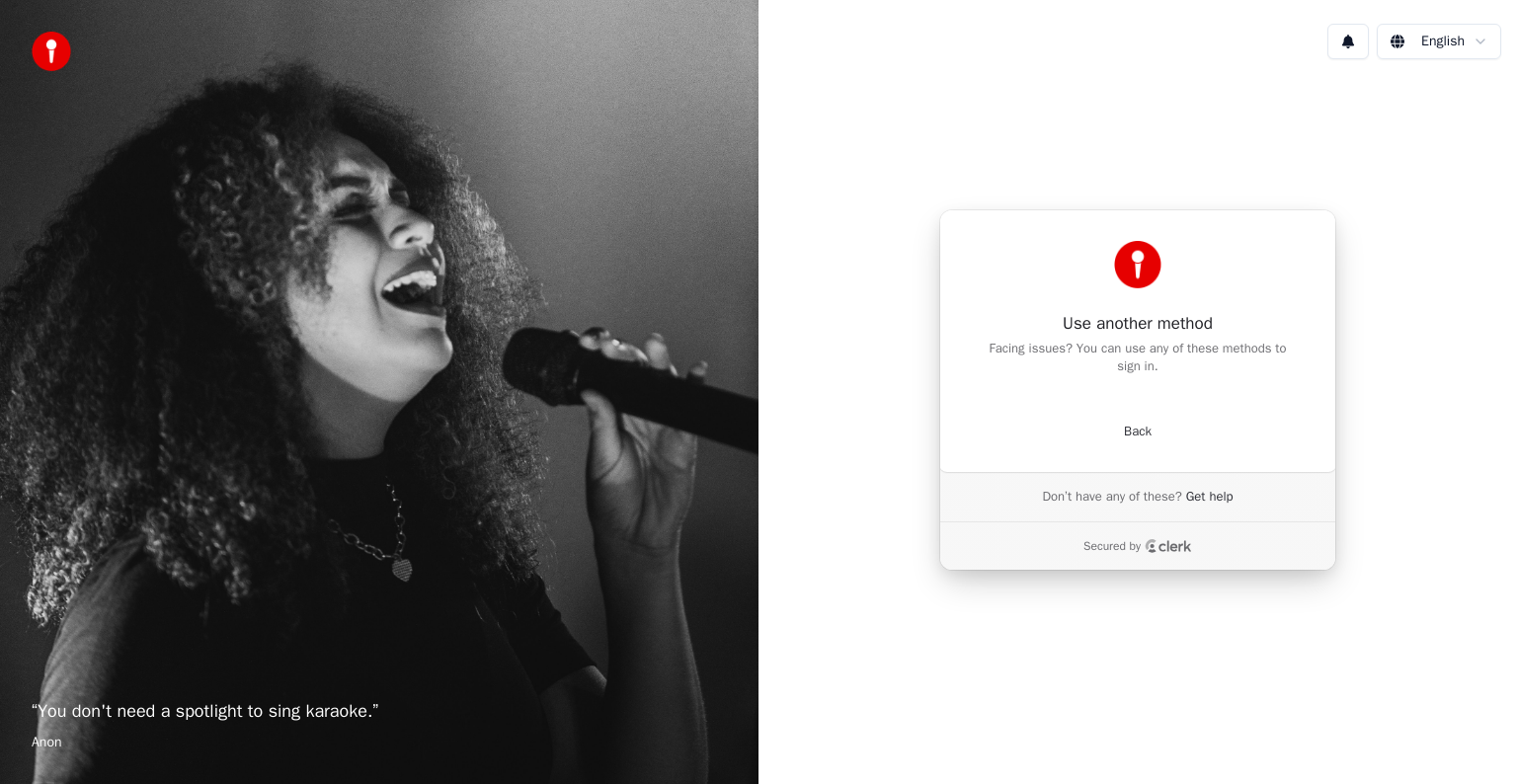 click on "Use another method" at bounding box center [1138, 324] 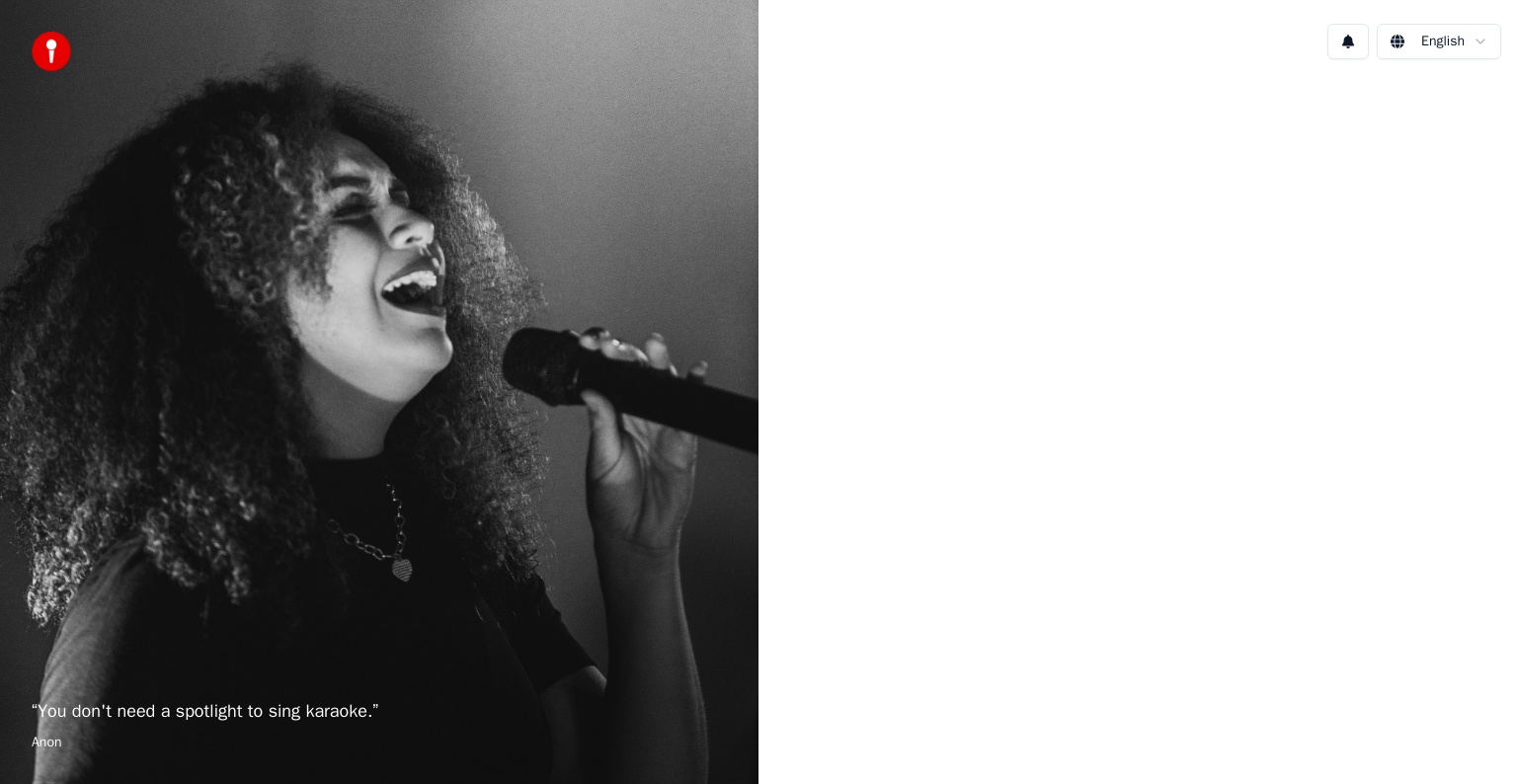 scroll, scrollTop: 0, scrollLeft: 0, axis: both 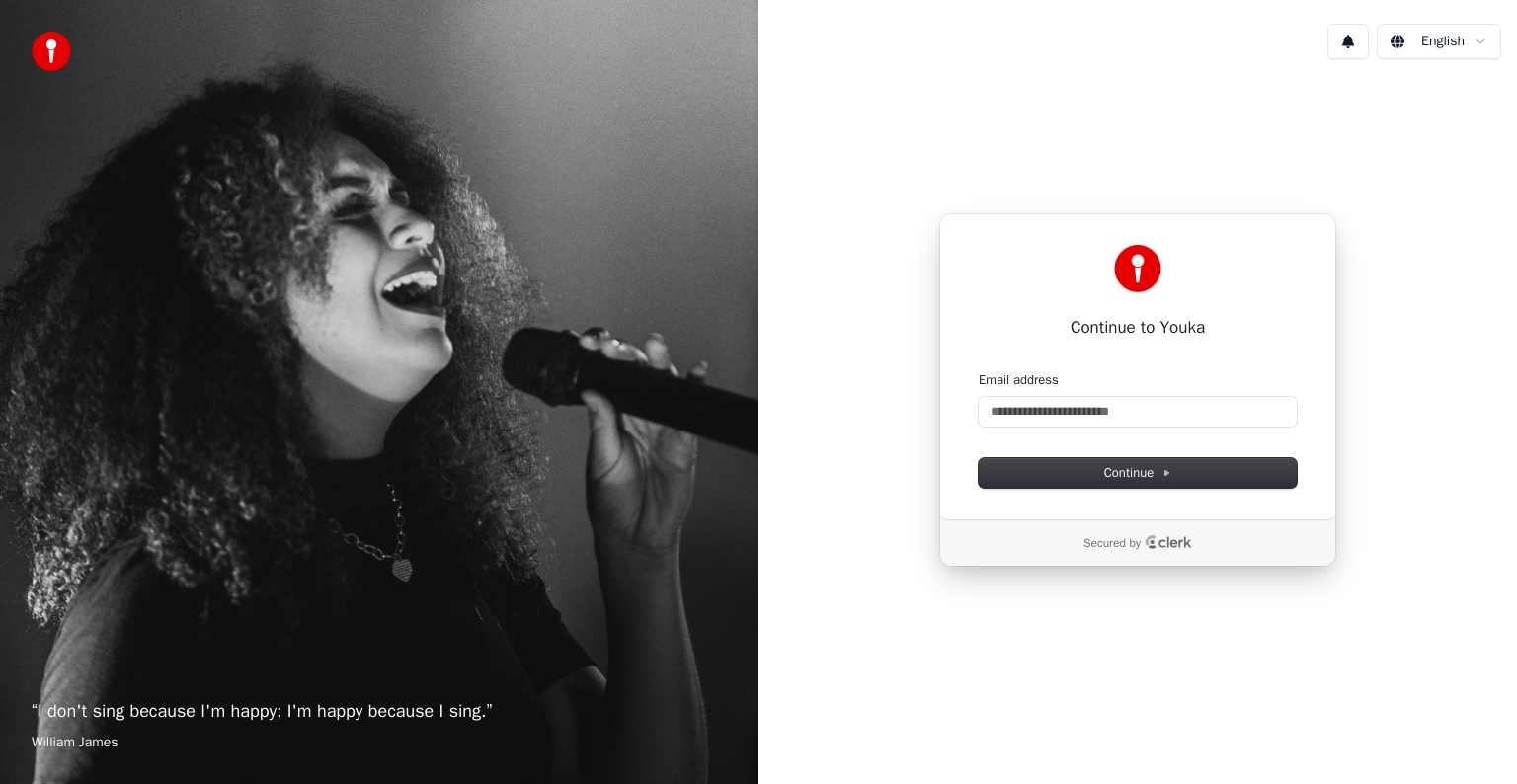 click on "Continue to Youka Continue with Google or Email address Continue Secured by" at bounding box center (1138, 390) 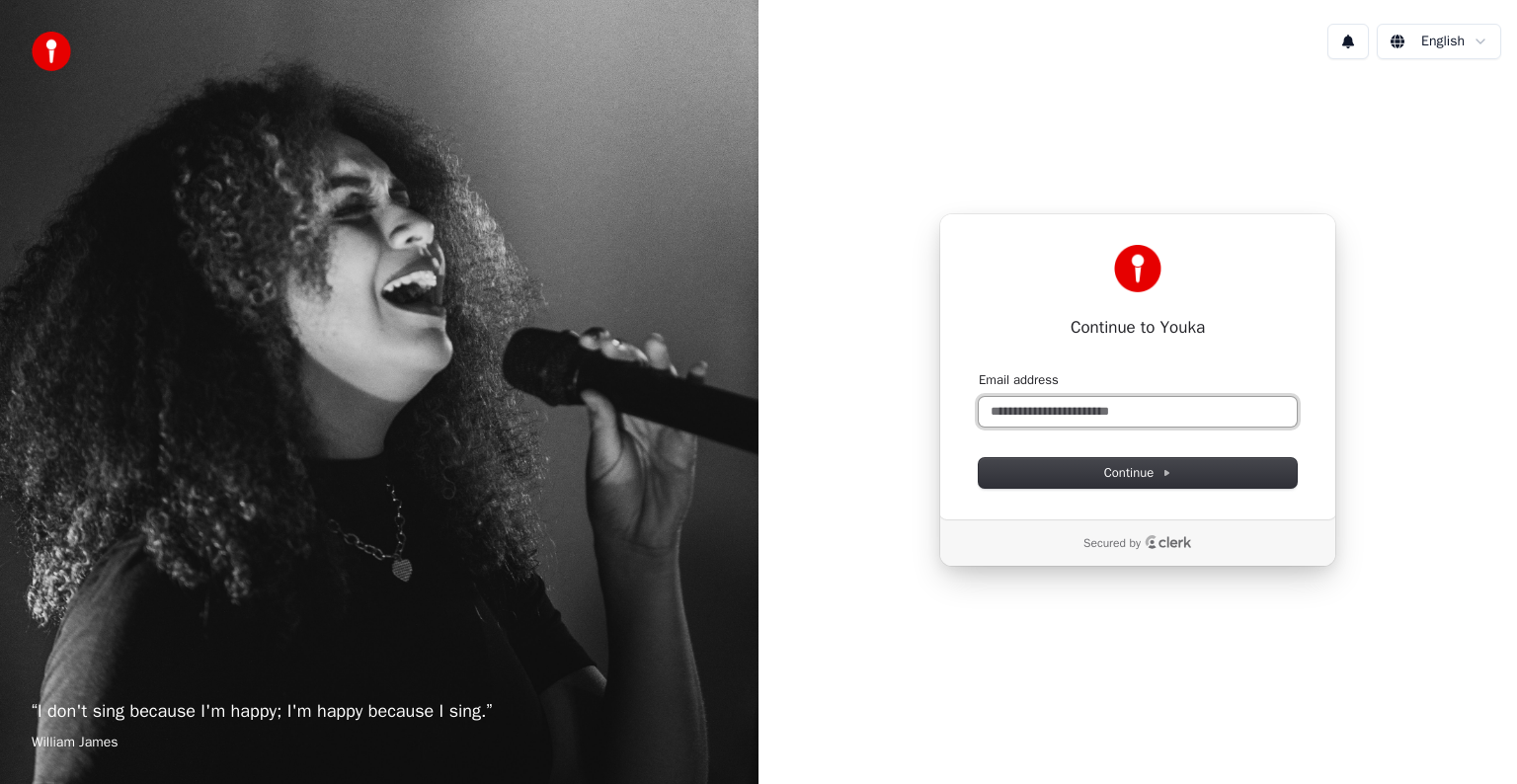 click on "Email address" at bounding box center [1138, 412] 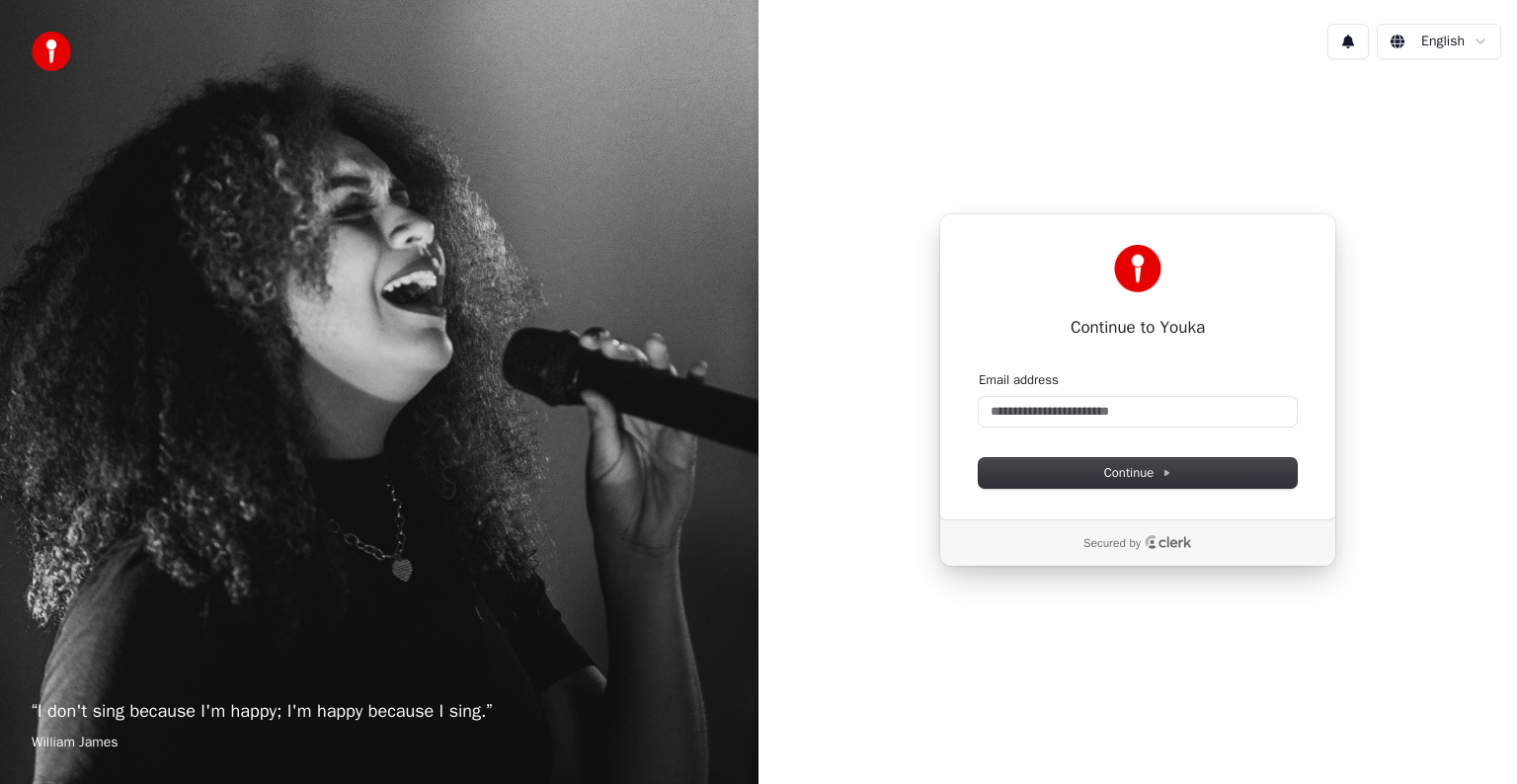 type 